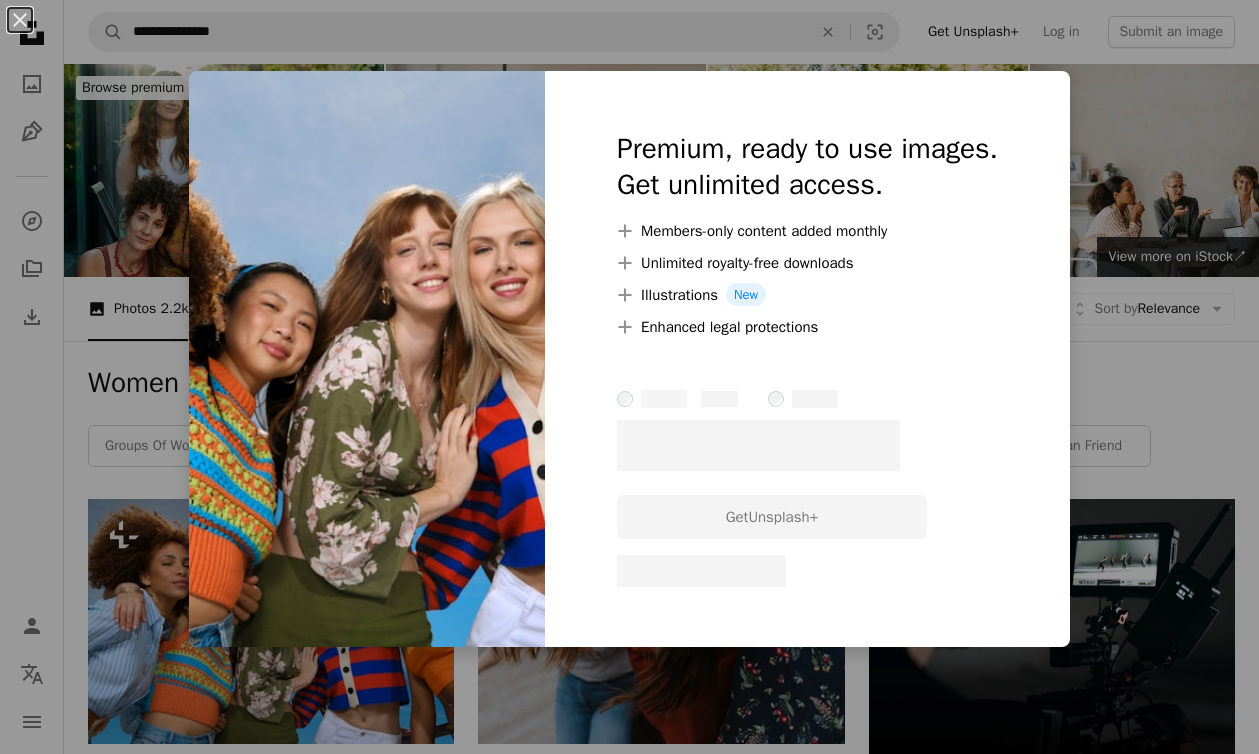 scroll, scrollTop: 337, scrollLeft: 0, axis: vertical 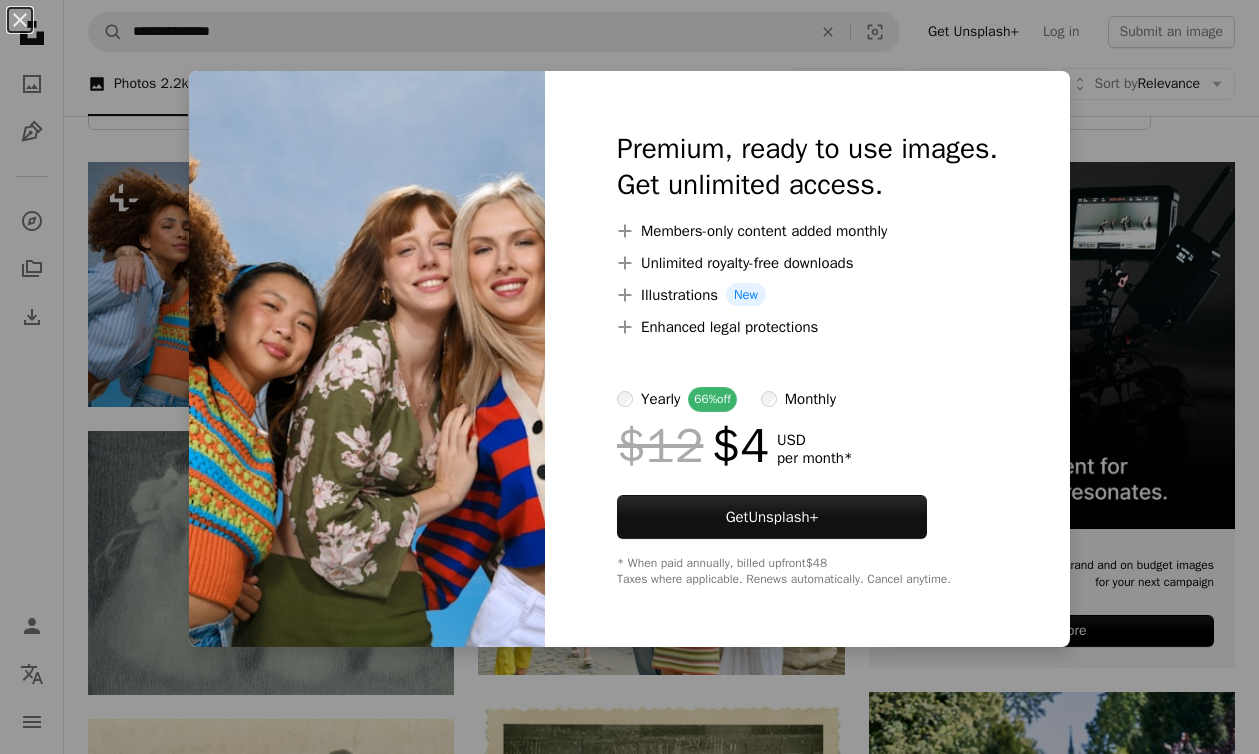 click on "An X shape Premium, ready to use images. Get unlimited access. A plus sign Members-only content added monthly A plus sign Unlimited royalty-free downloads A plus sign Illustrations  New A plus sign Enhanced legal protections yearly 66%  off monthly $12   $4 USD per month * Get  Unsplash+ * When paid annually, billed upfront  $48 Taxes where applicable. Renews automatically. Cancel anytime." at bounding box center [629, 377] 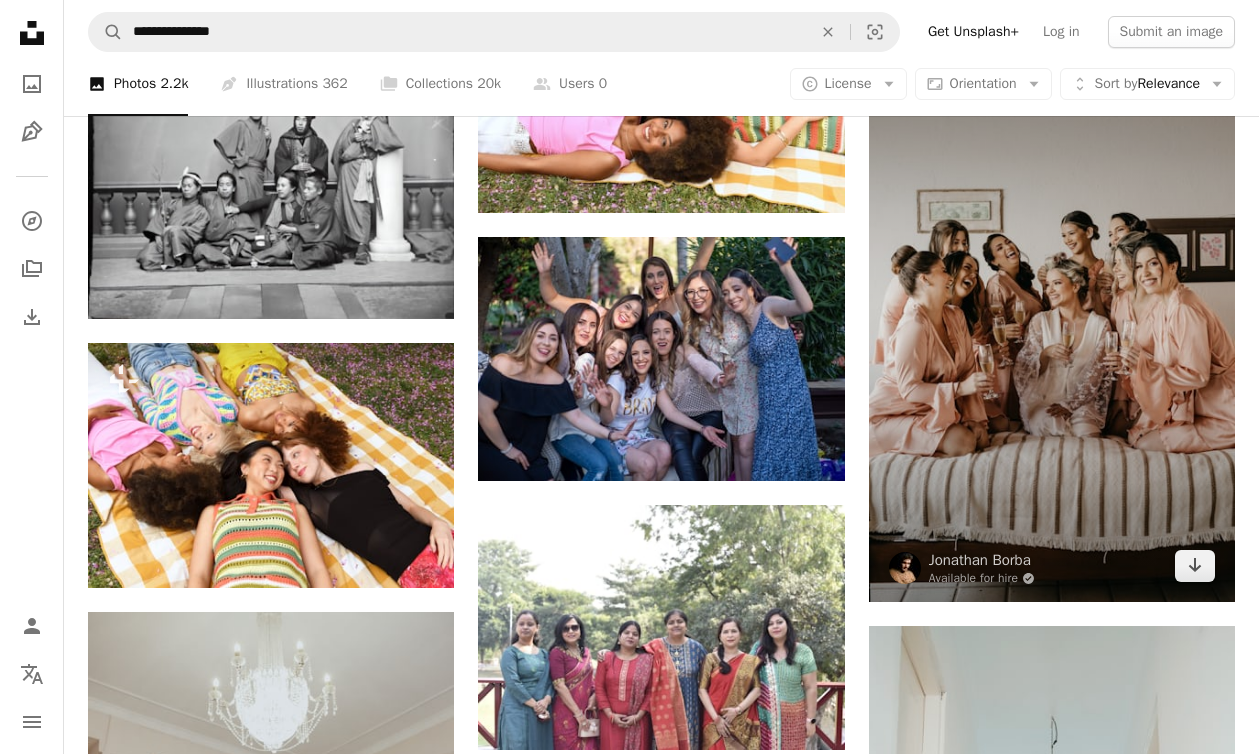 scroll, scrollTop: 1957, scrollLeft: 0, axis: vertical 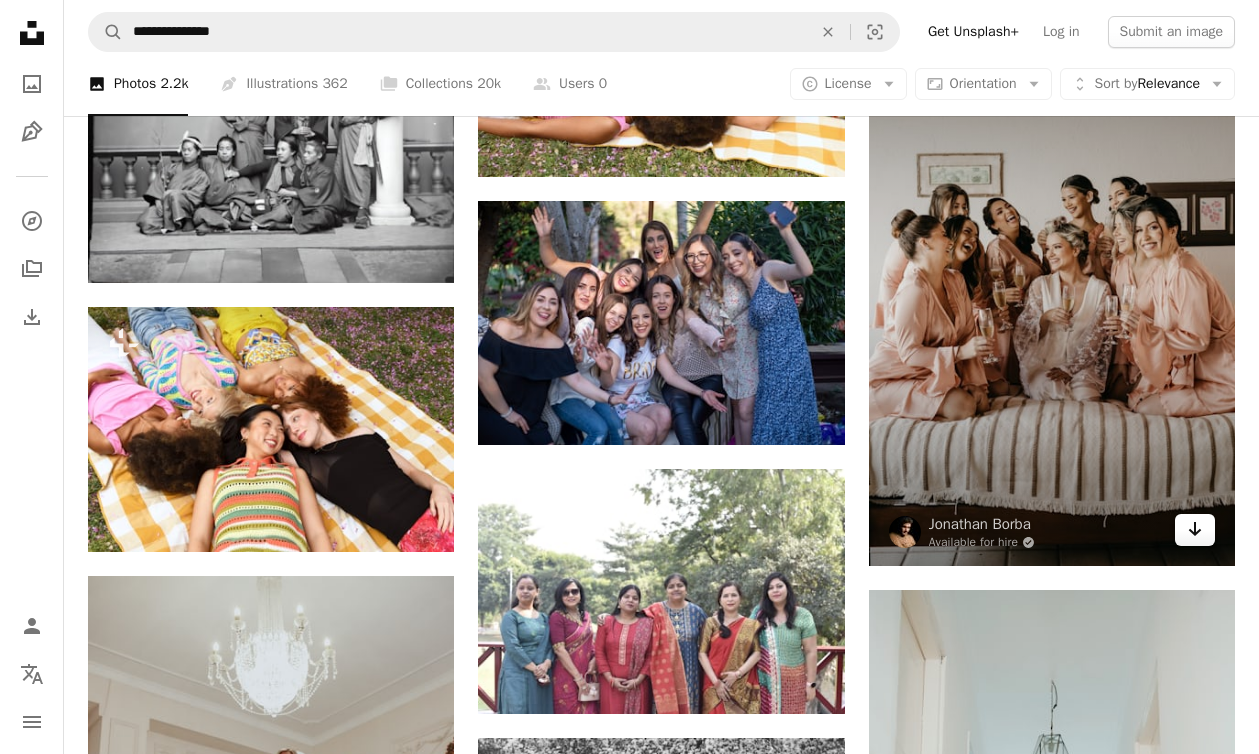 click 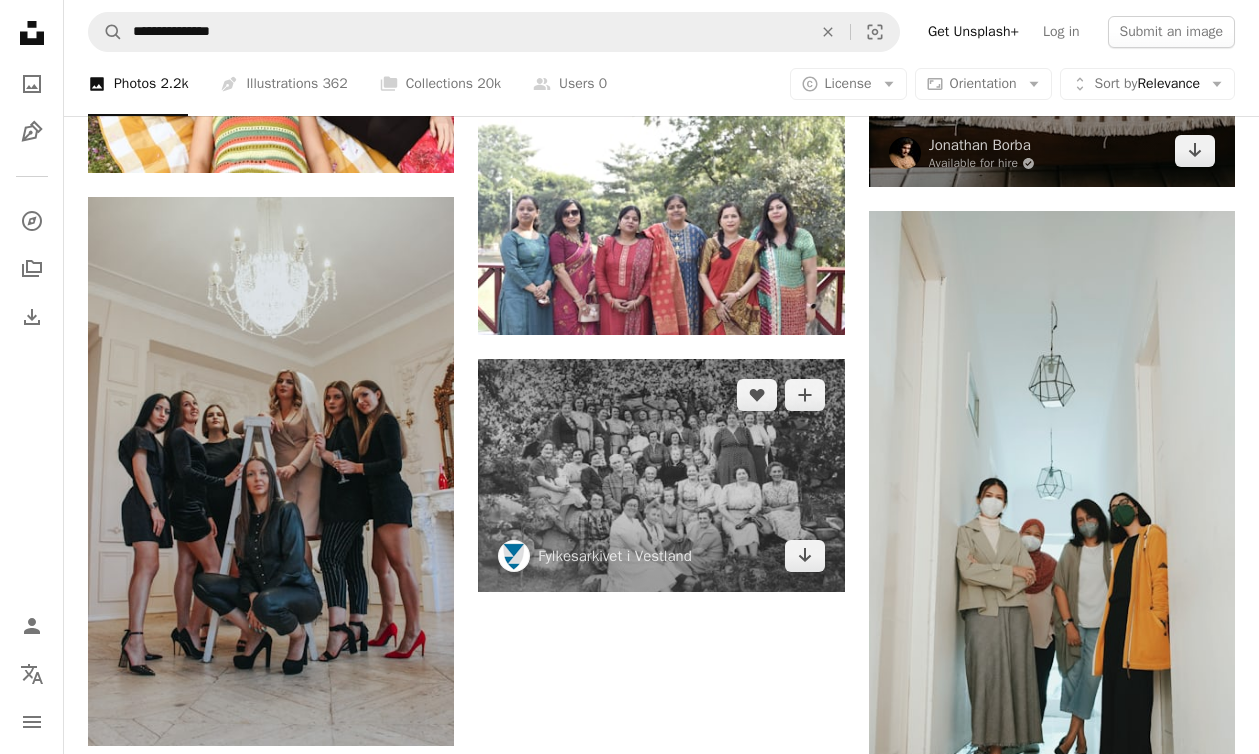 scroll, scrollTop: 1937, scrollLeft: 0, axis: vertical 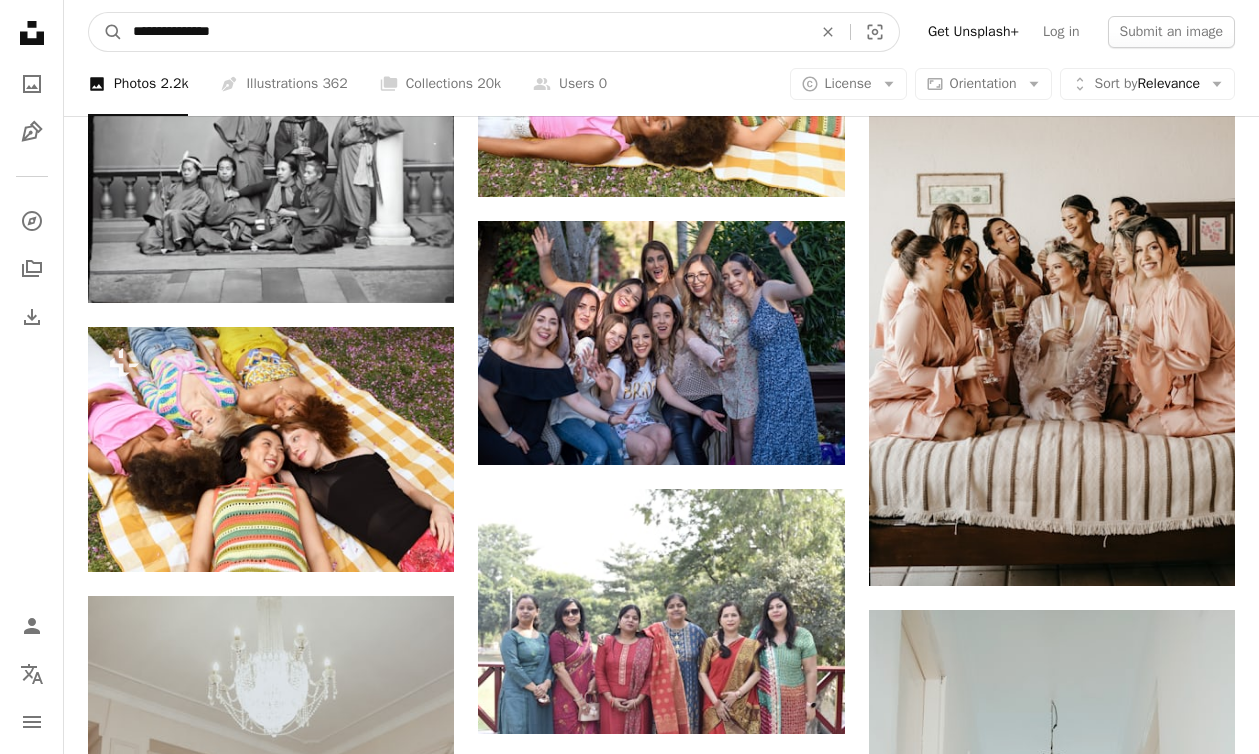click on "**********" at bounding box center (464, 32) 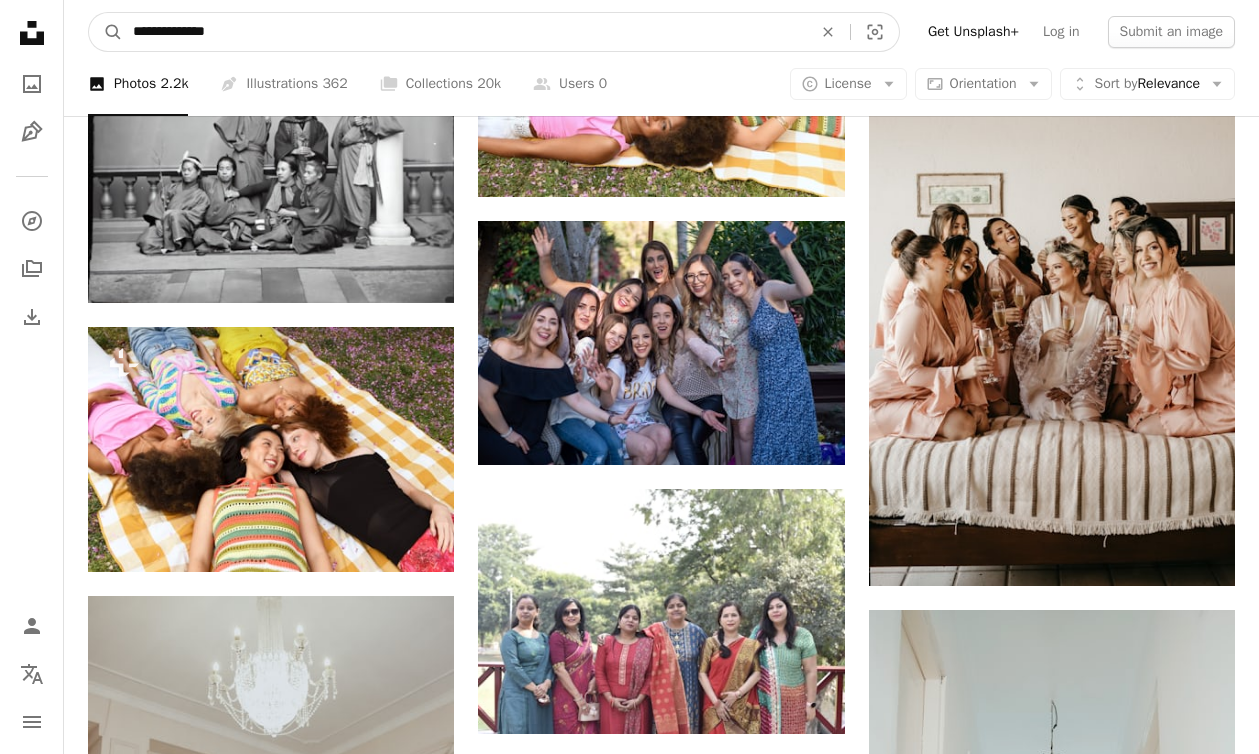 type on "**********" 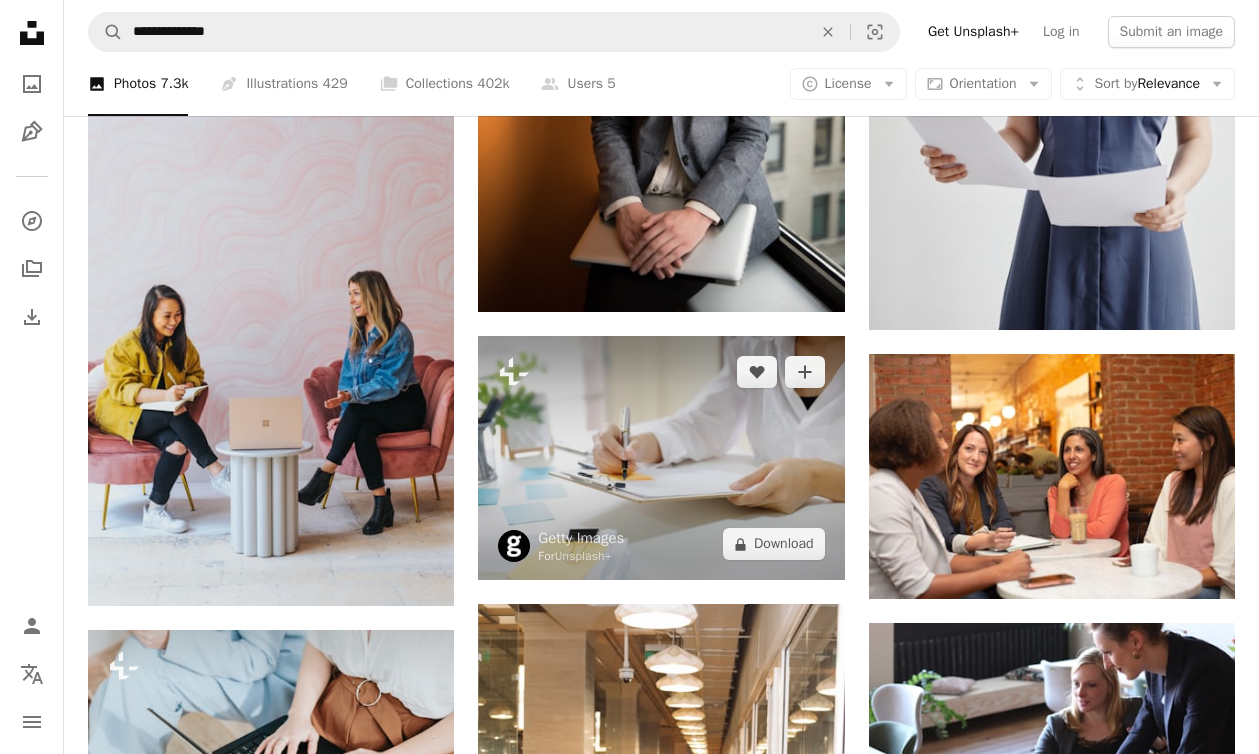 scroll, scrollTop: 1518, scrollLeft: 0, axis: vertical 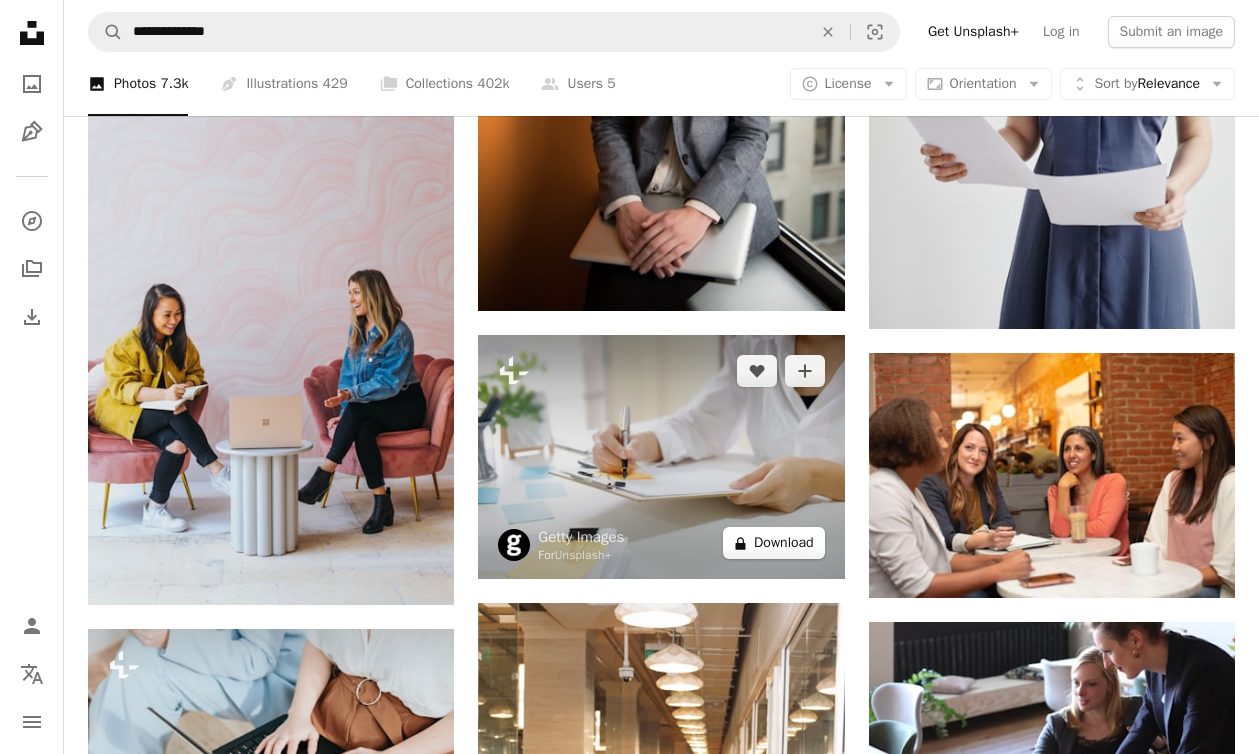 click on "A lock Download" at bounding box center (774, 543) 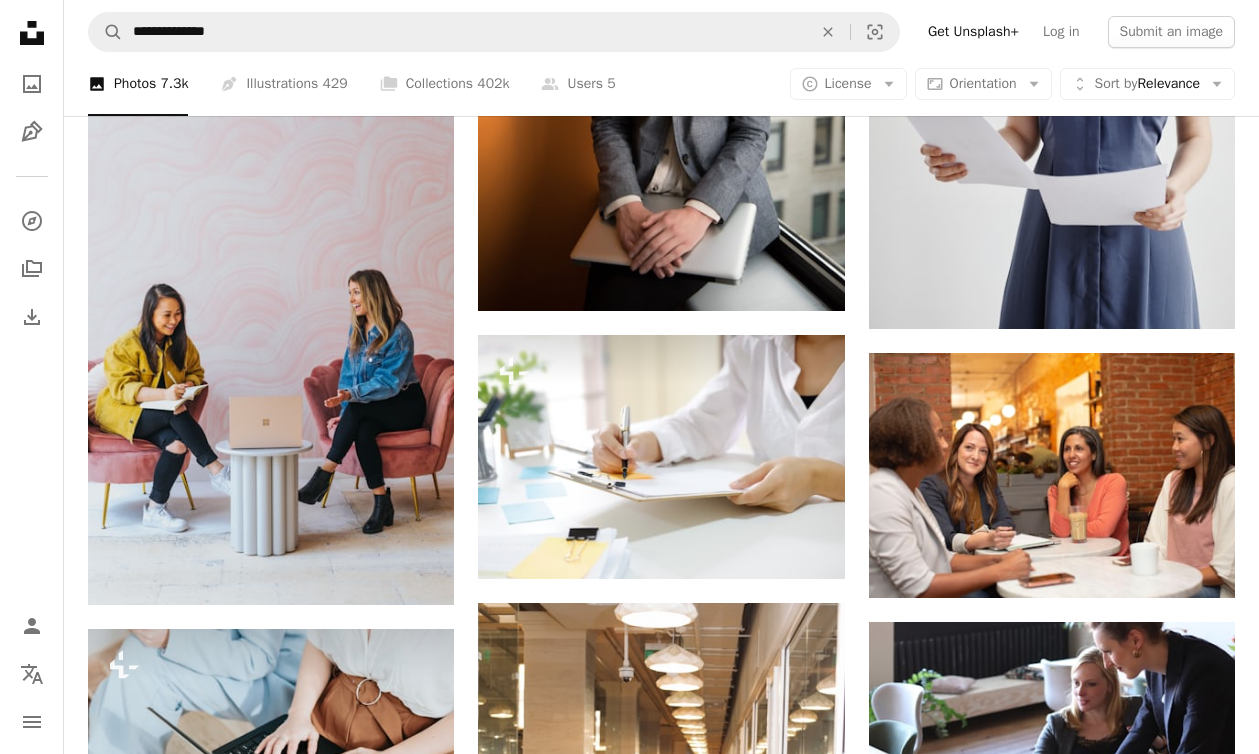 click on "An X shape Premium, ready to use images. Get unlimited access. A plus sign Members-only content added monthly A plus sign Unlimited royalty-free downloads A plus sign Illustrations  New A plus sign Enhanced legal protections yearly 66%  off monthly $12   $4 USD per month * Get  Unsplash+ * When paid annually, billed upfront  $48 Taxes where applicable. Renews automatically. Cancel anytime." at bounding box center [629, 3529] 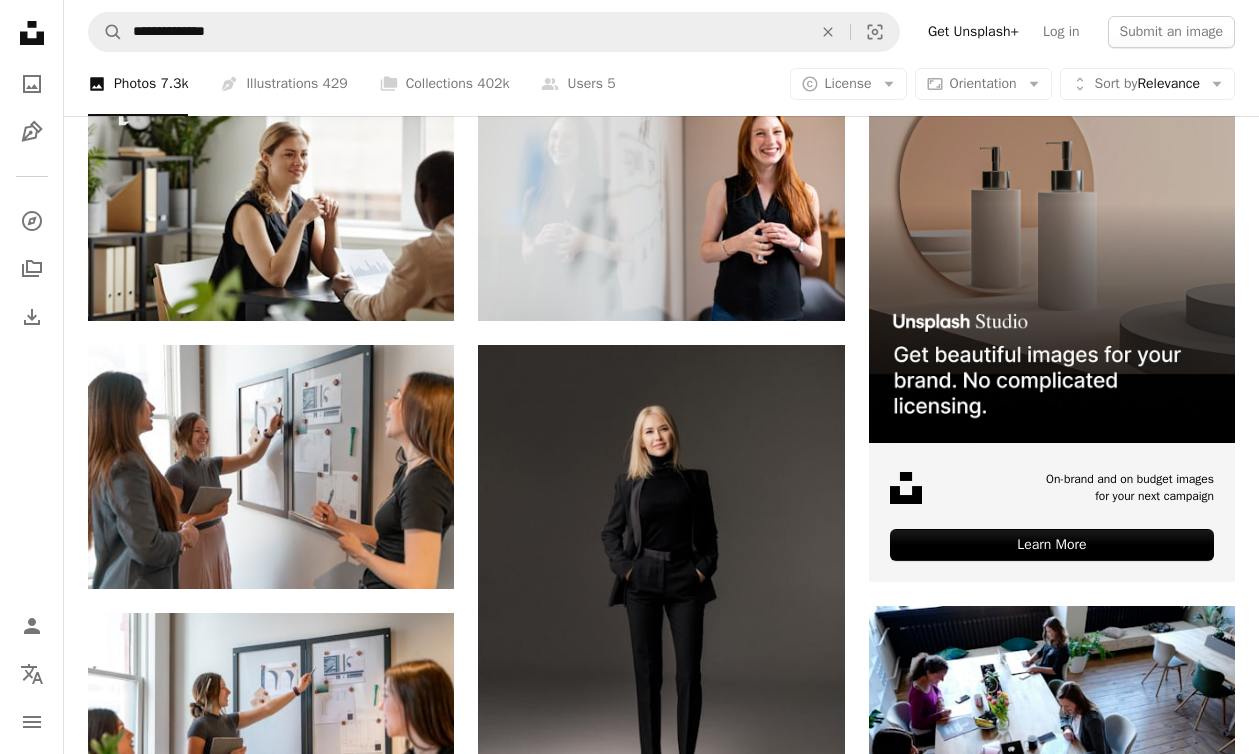 scroll, scrollTop: 0, scrollLeft: 0, axis: both 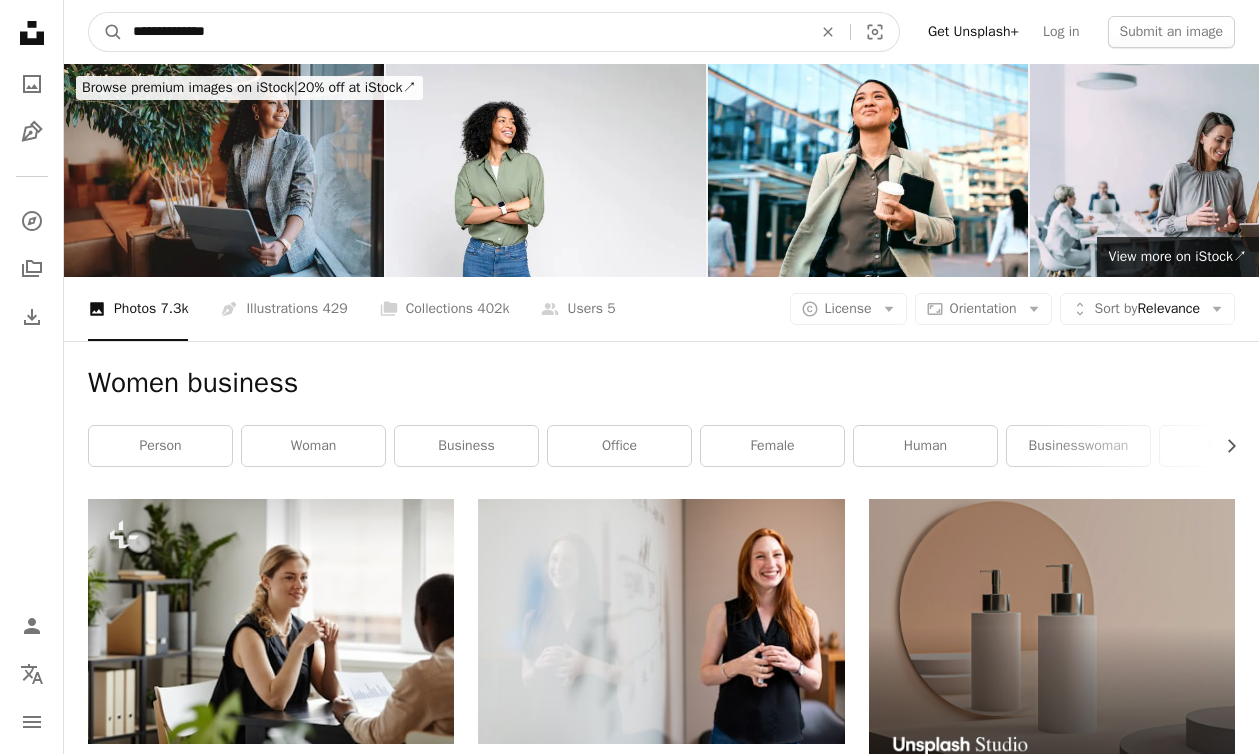 click on "**********" at bounding box center [464, 32] 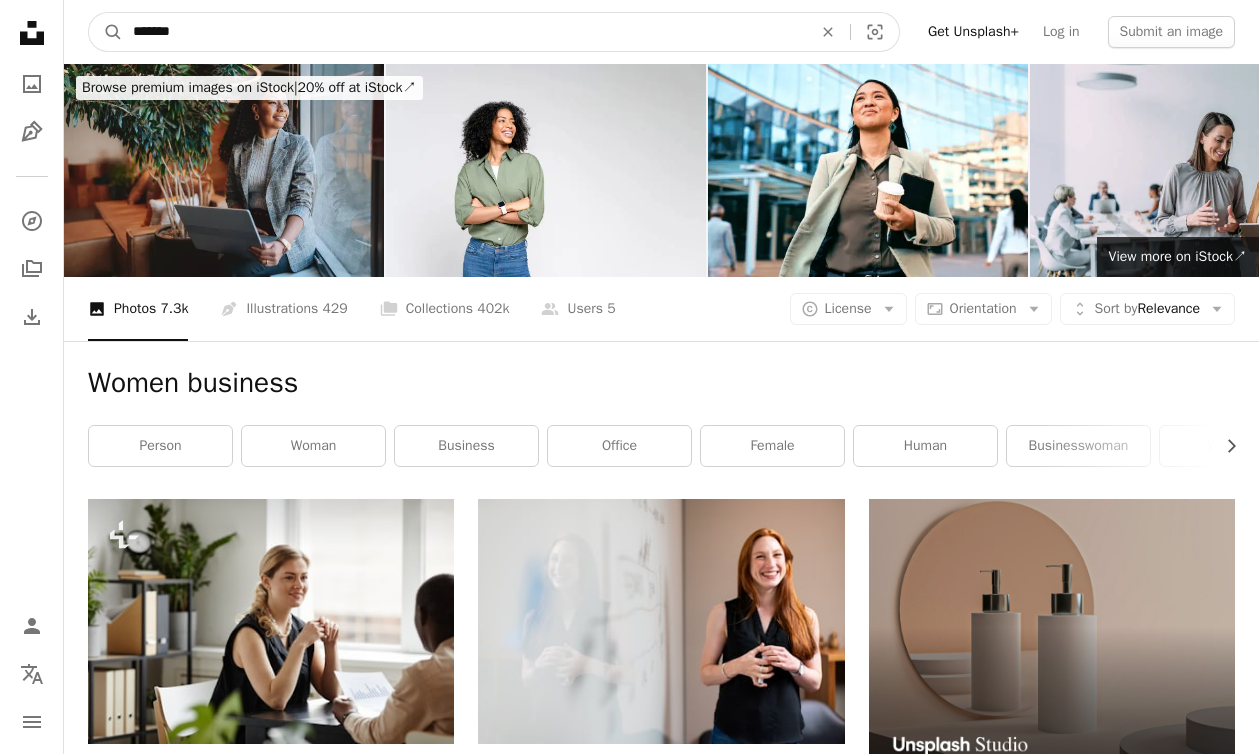 type on "*****" 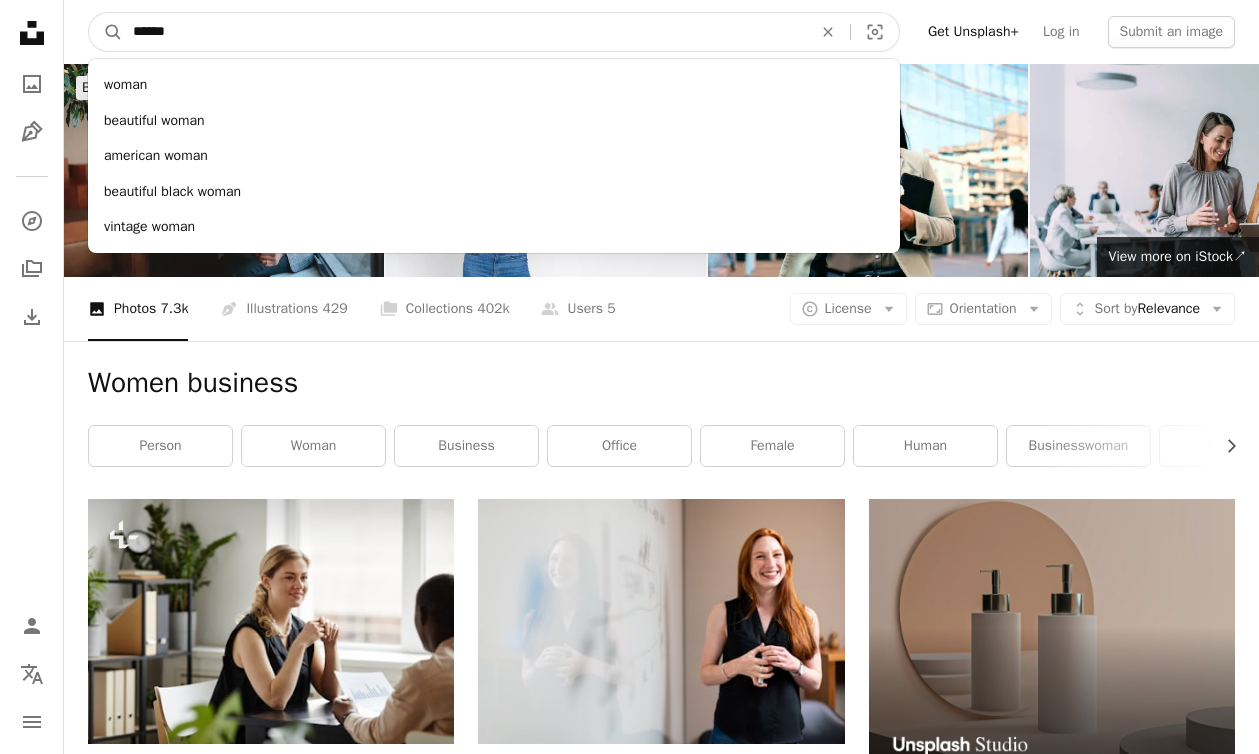 click on "A magnifying glass" at bounding box center [106, 32] 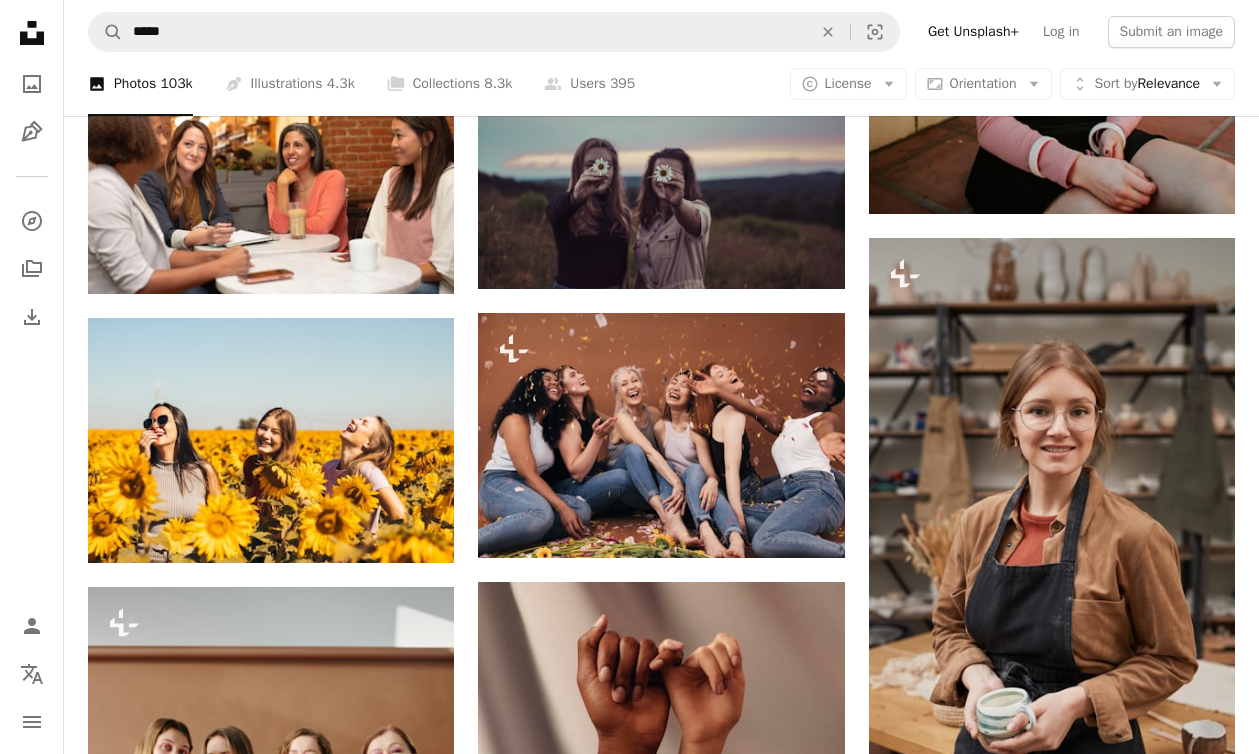 scroll, scrollTop: 1870, scrollLeft: 0, axis: vertical 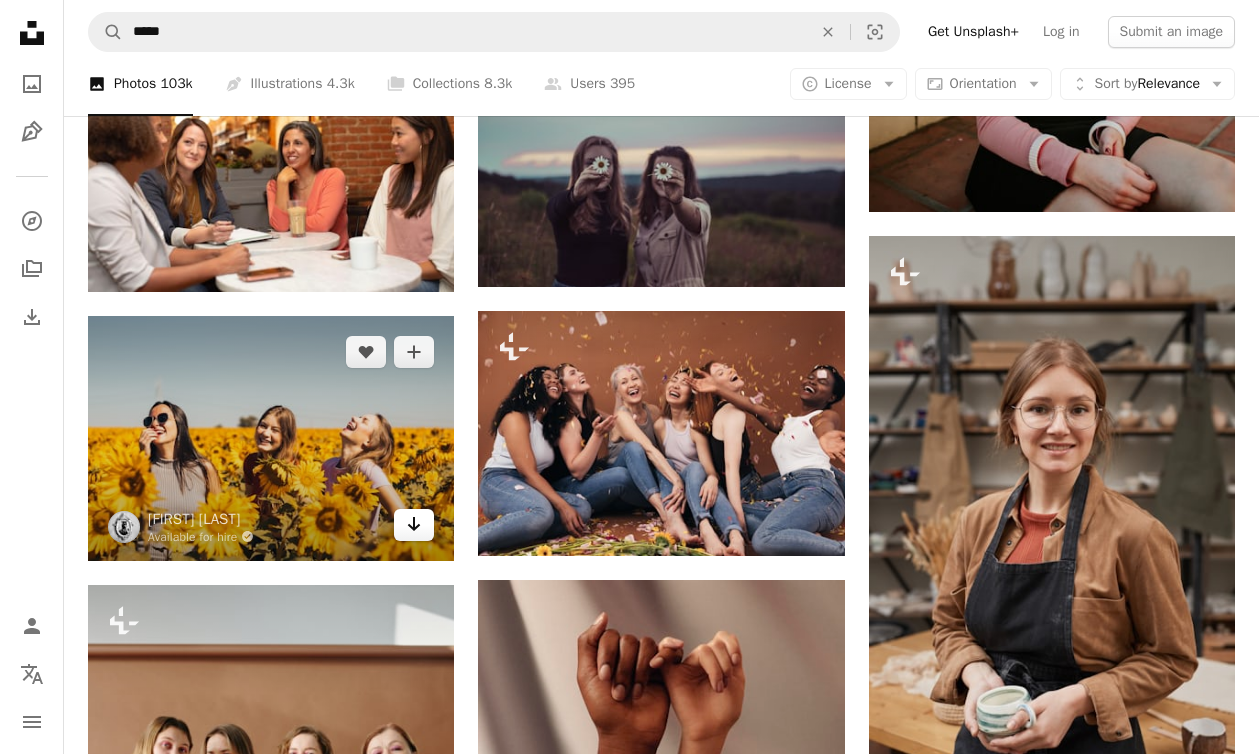 click on "Arrow pointing down" 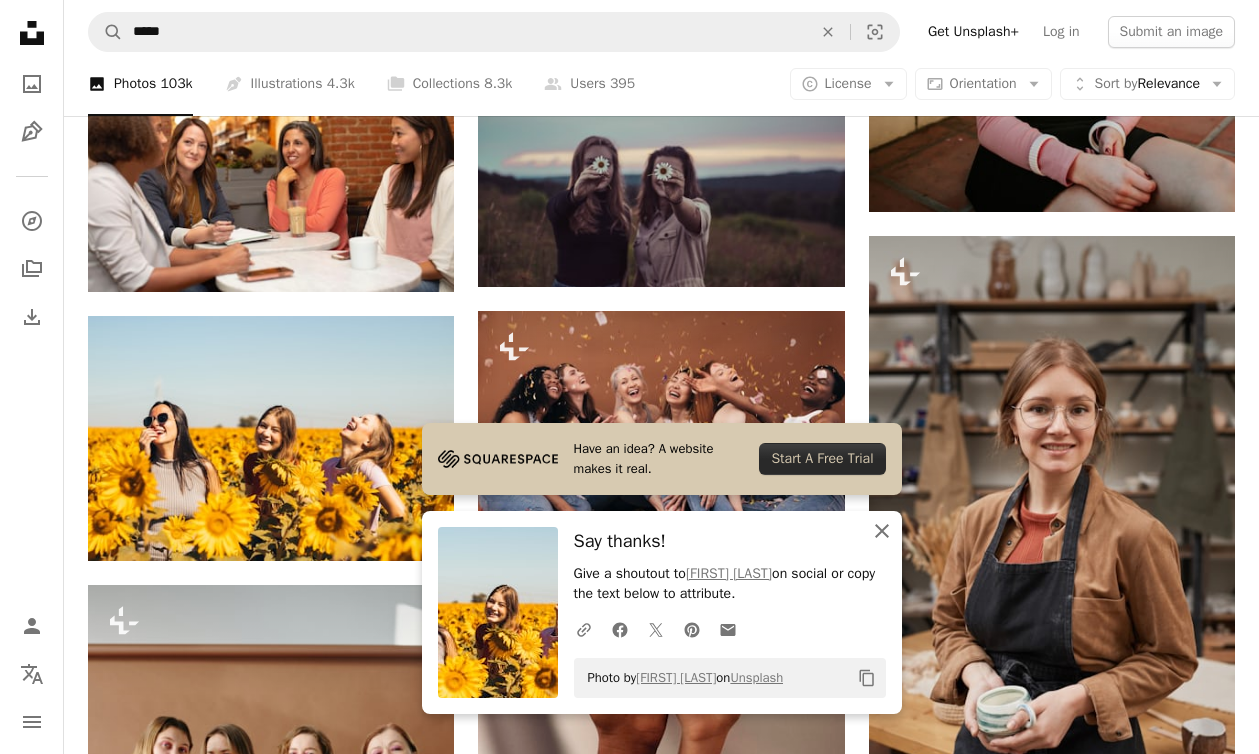 click 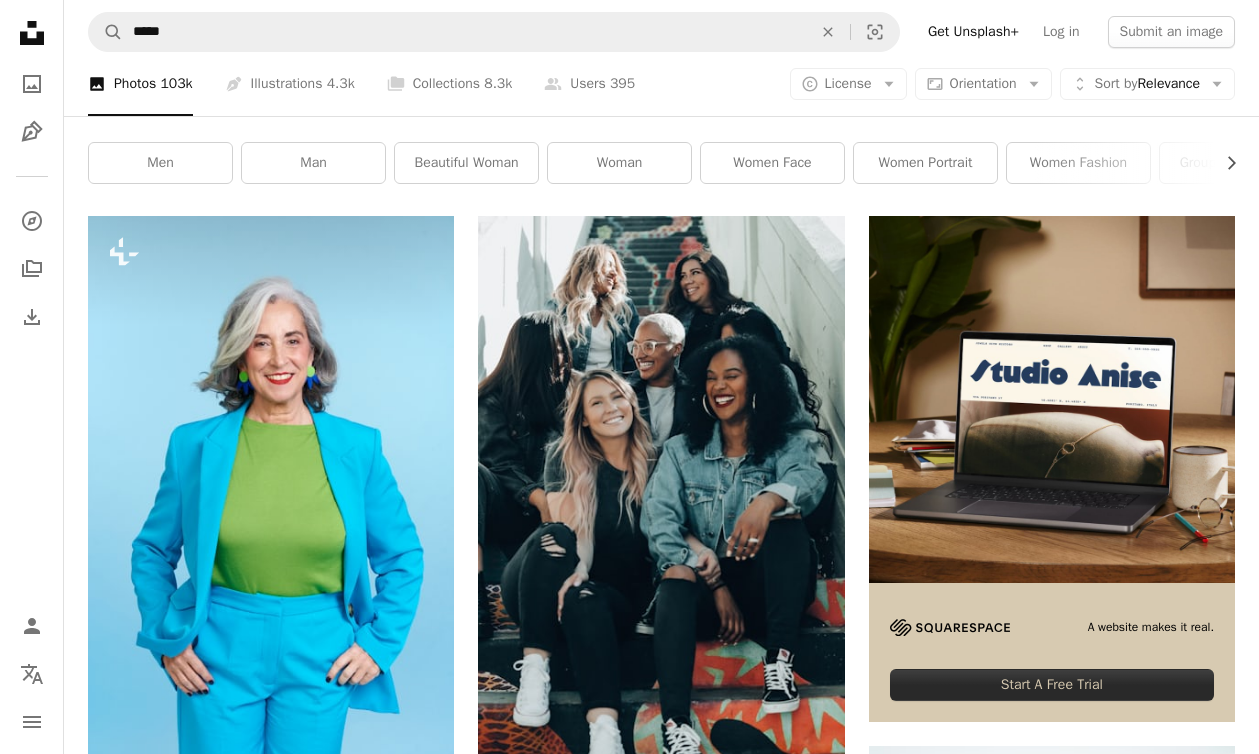 scroll, scrollTop: 243, scrollLeft: 0, axis: vertical 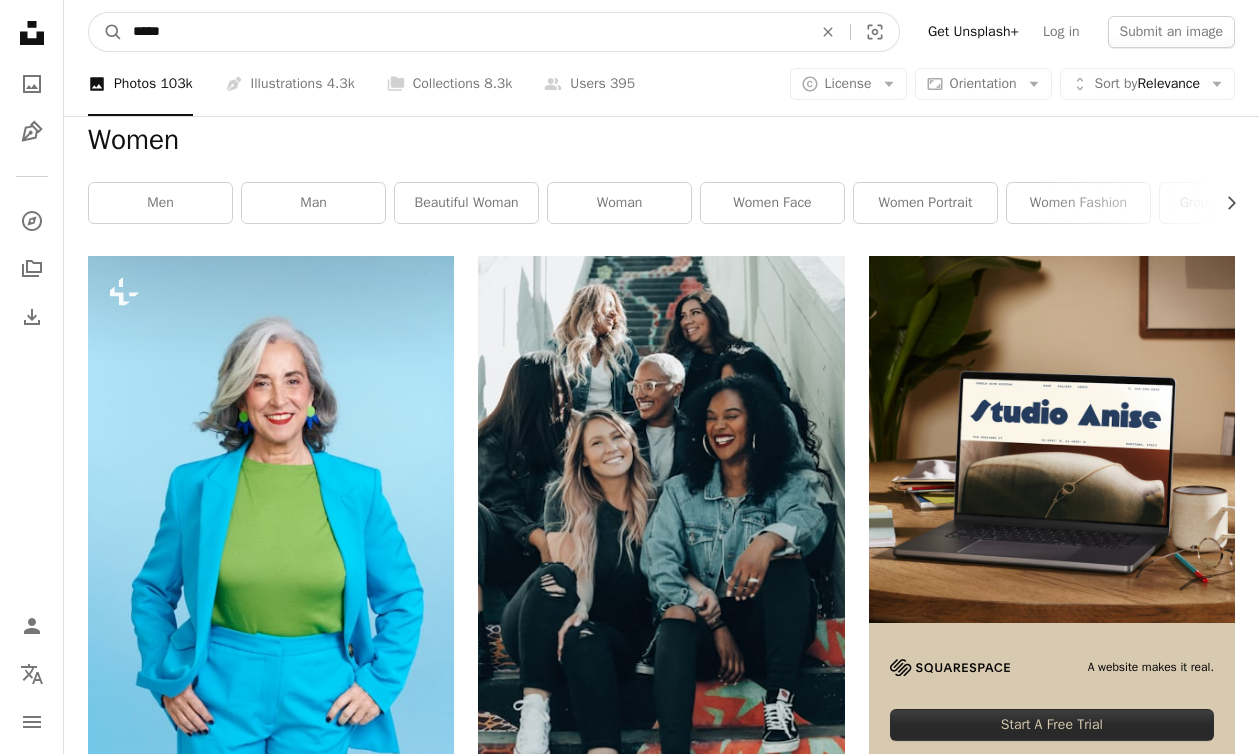 click on "*****" at bounding box center [464, 32] 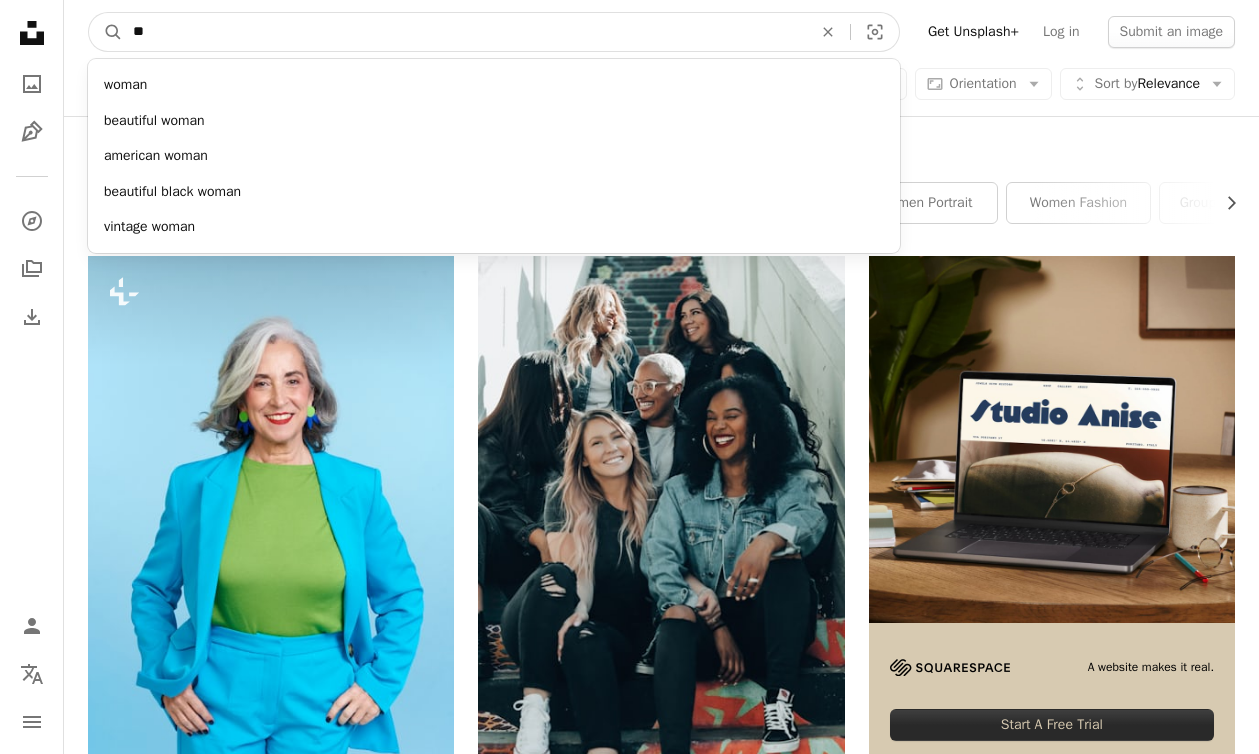 type on "*" 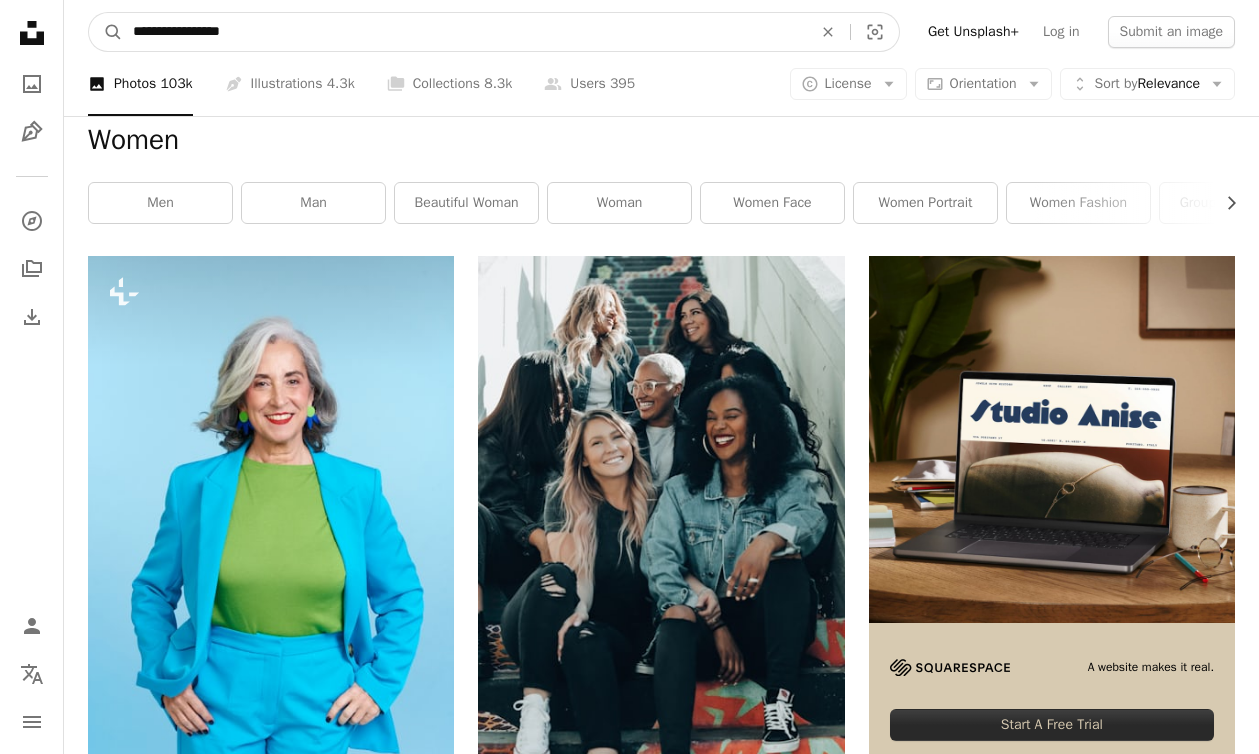 type on "**********" 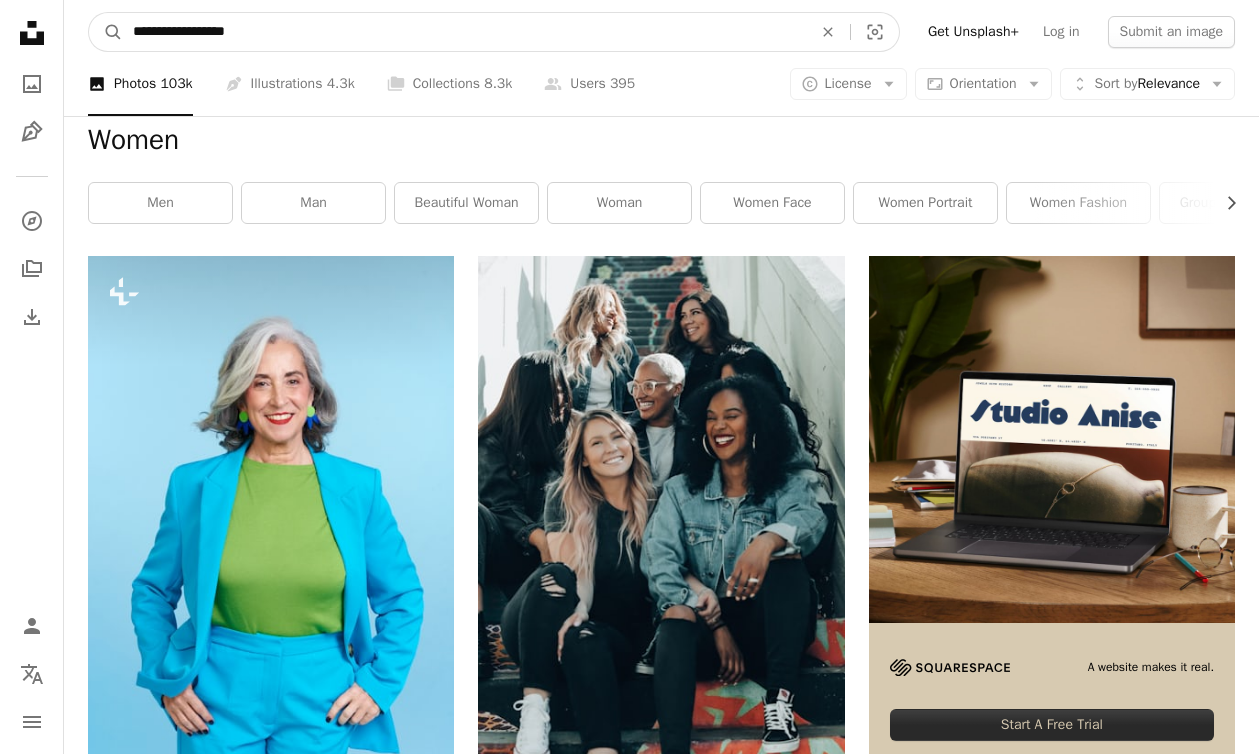 click on "A magnifying glass" at bounding box center [106, 32] 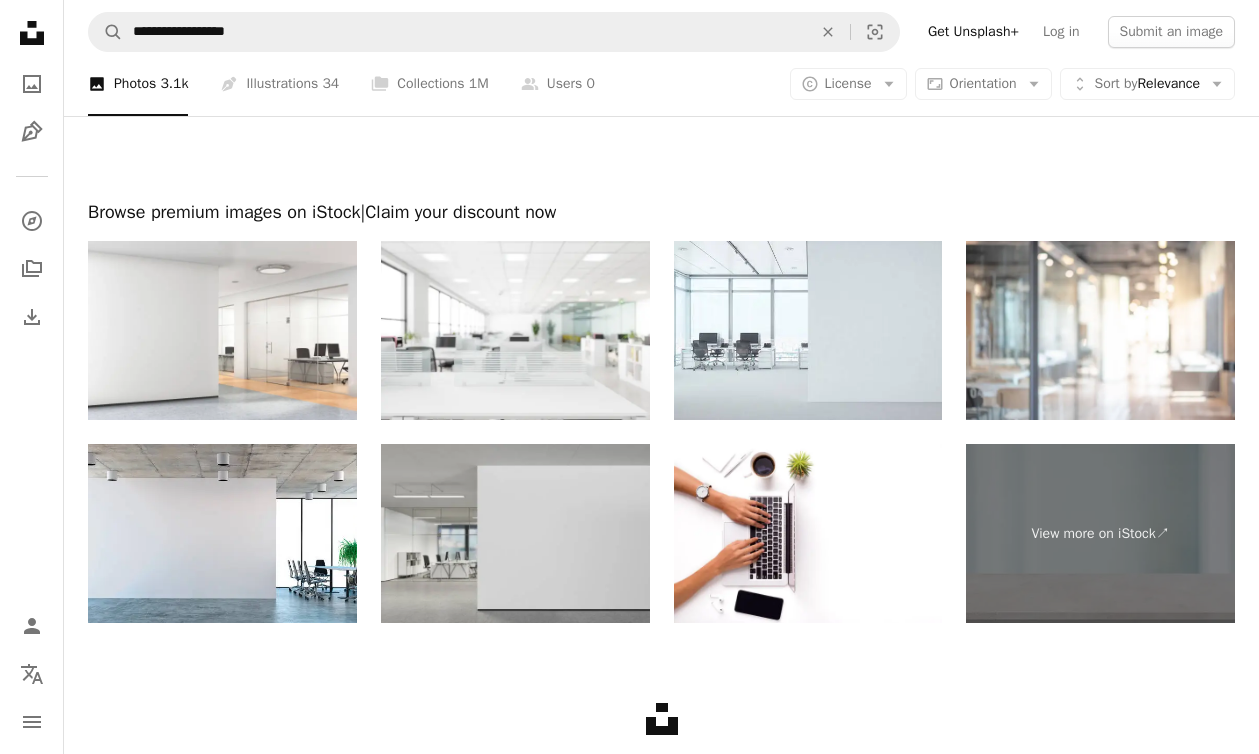 scroll, scrollTop: 2708, scrollLeft: 0, axis: vertical 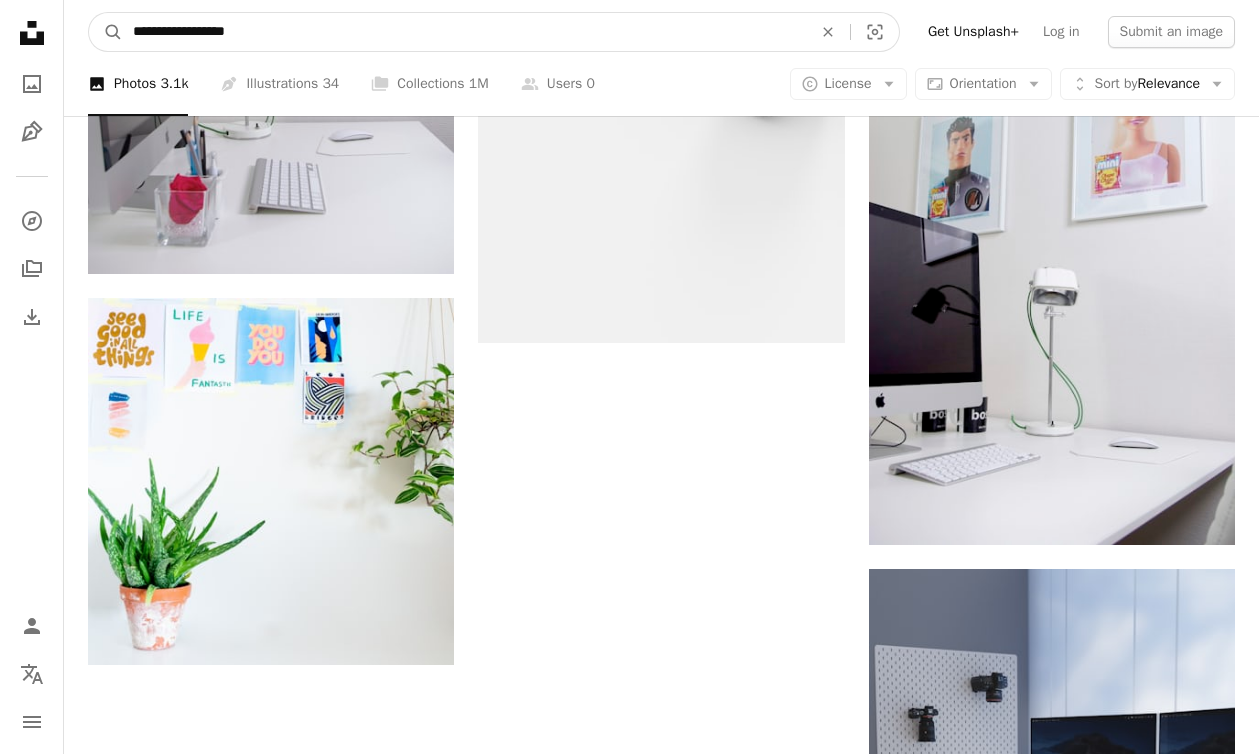drag, startPoint x: 167, startPoint y: 34, endPoint x: 58, endPoint y: 35, distance: 109.004585 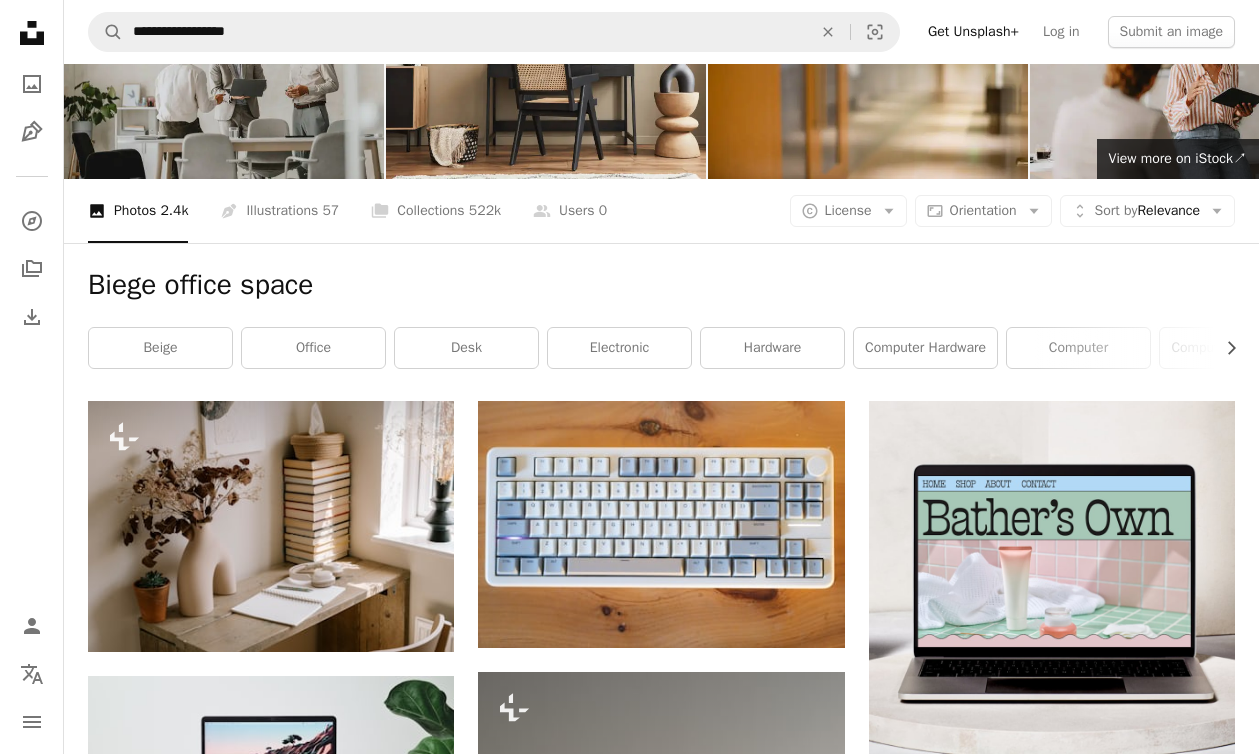 scroll, scrollTop: 0, scrollLeft: 0, axis: both 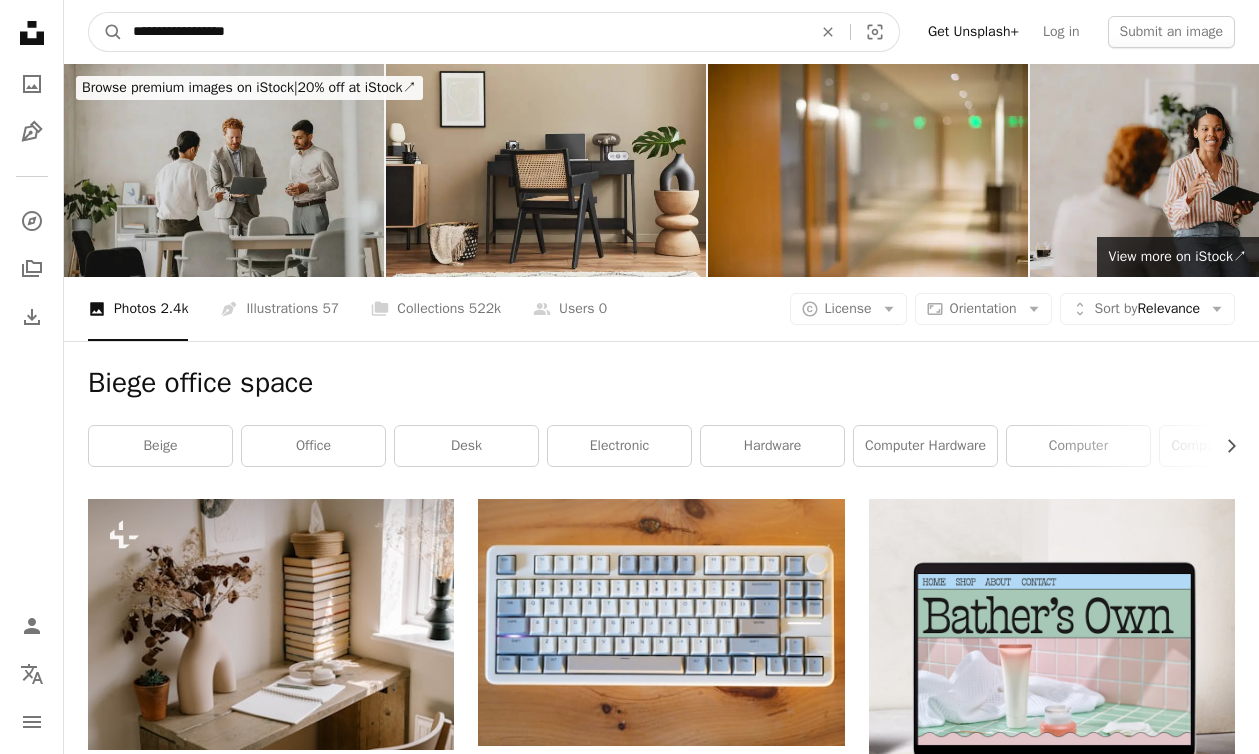click on "**********" at bounding box center [464, 32] 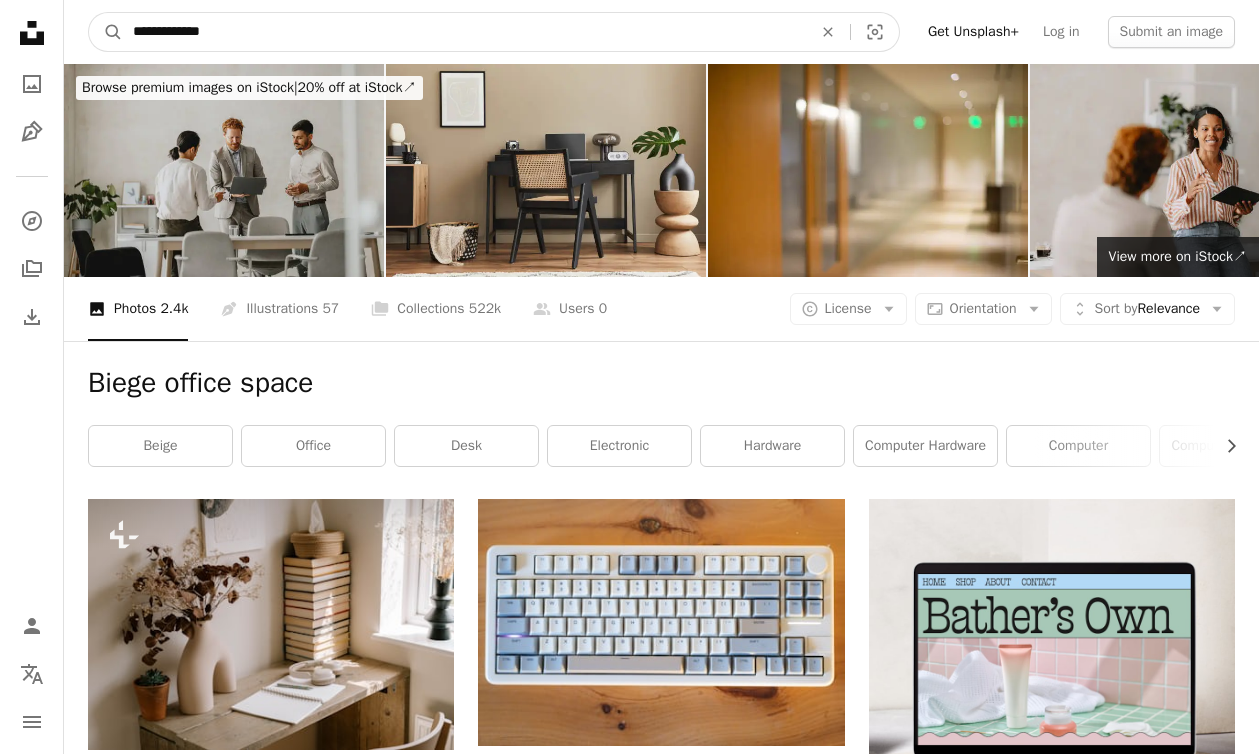 type on "**********" 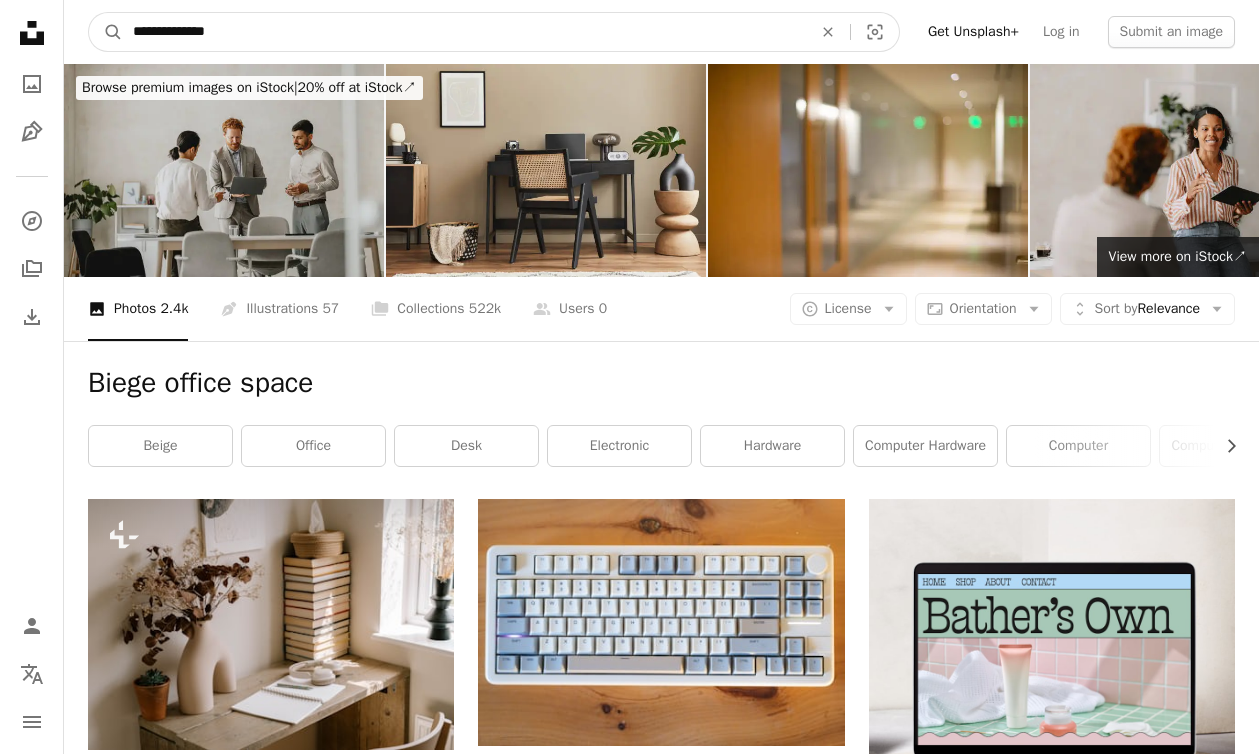 click on "A magnifying glass" at bounding box center [106, 32] 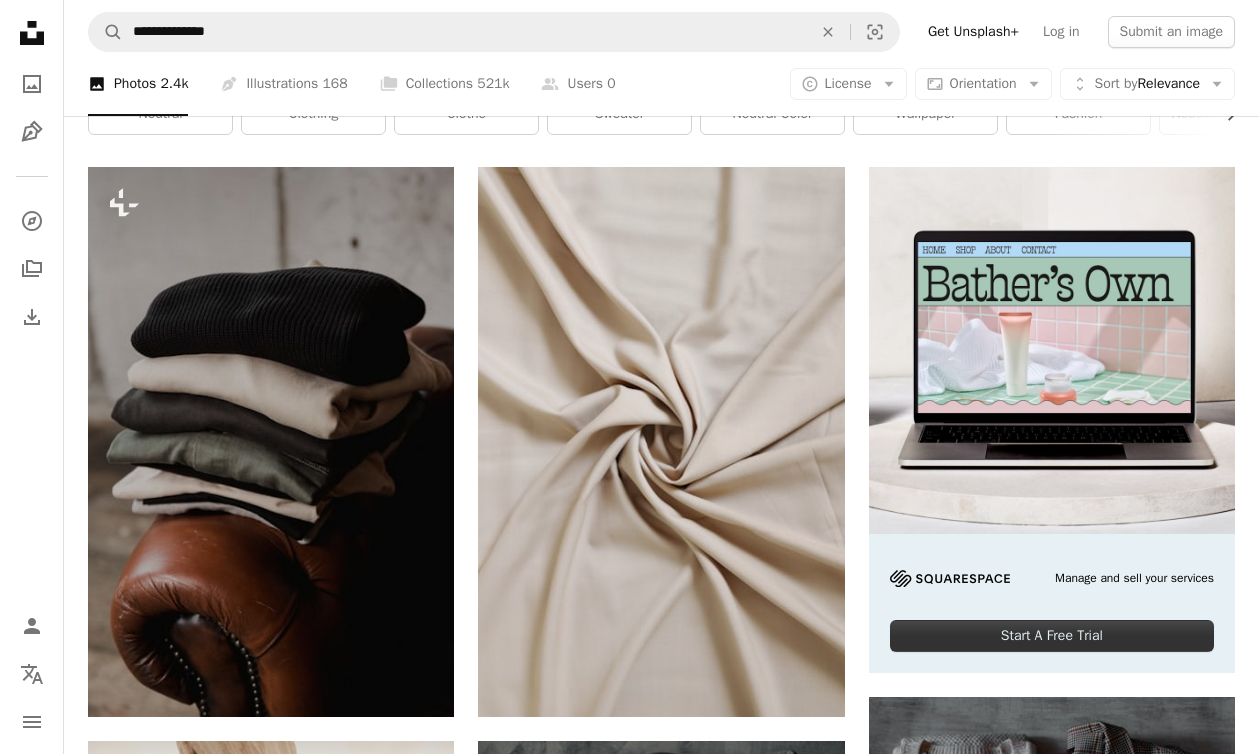 scroll, scrollTop: 0, scrollLeft: 0, axis: both 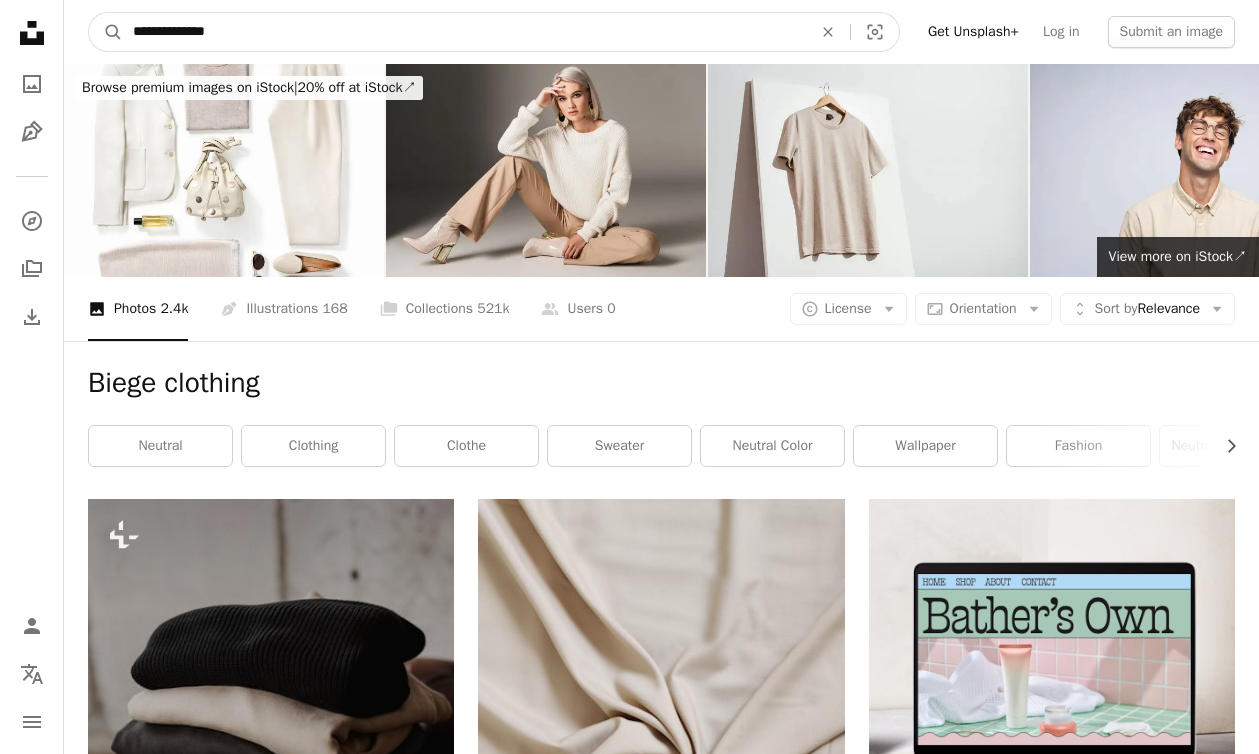 click on "**********" at bounding box center (464, 32) 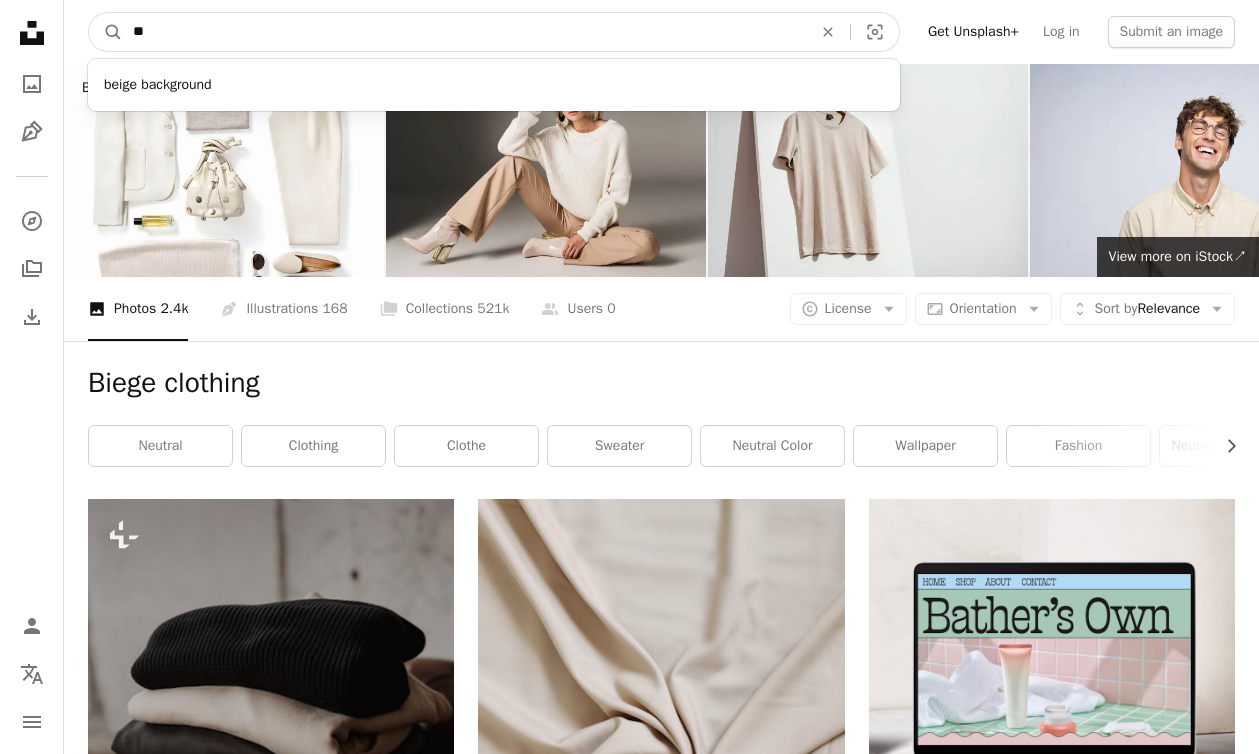 type on "*" 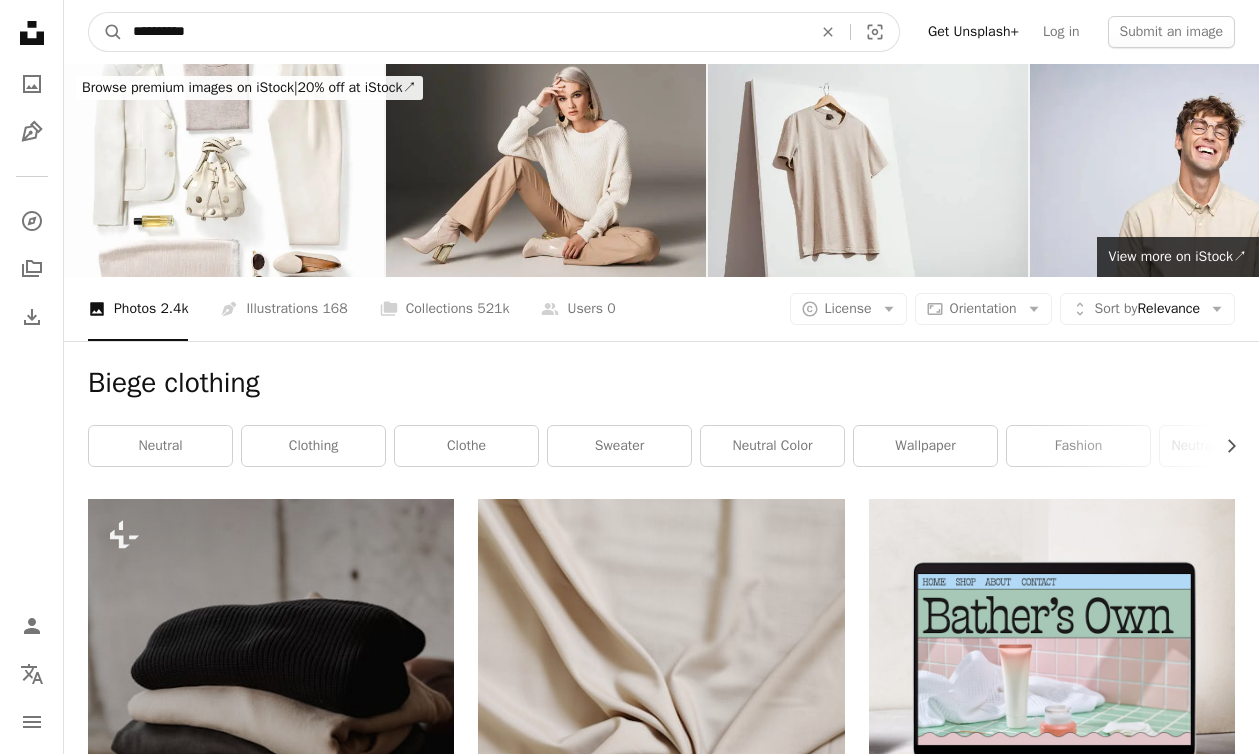 type on "**********" 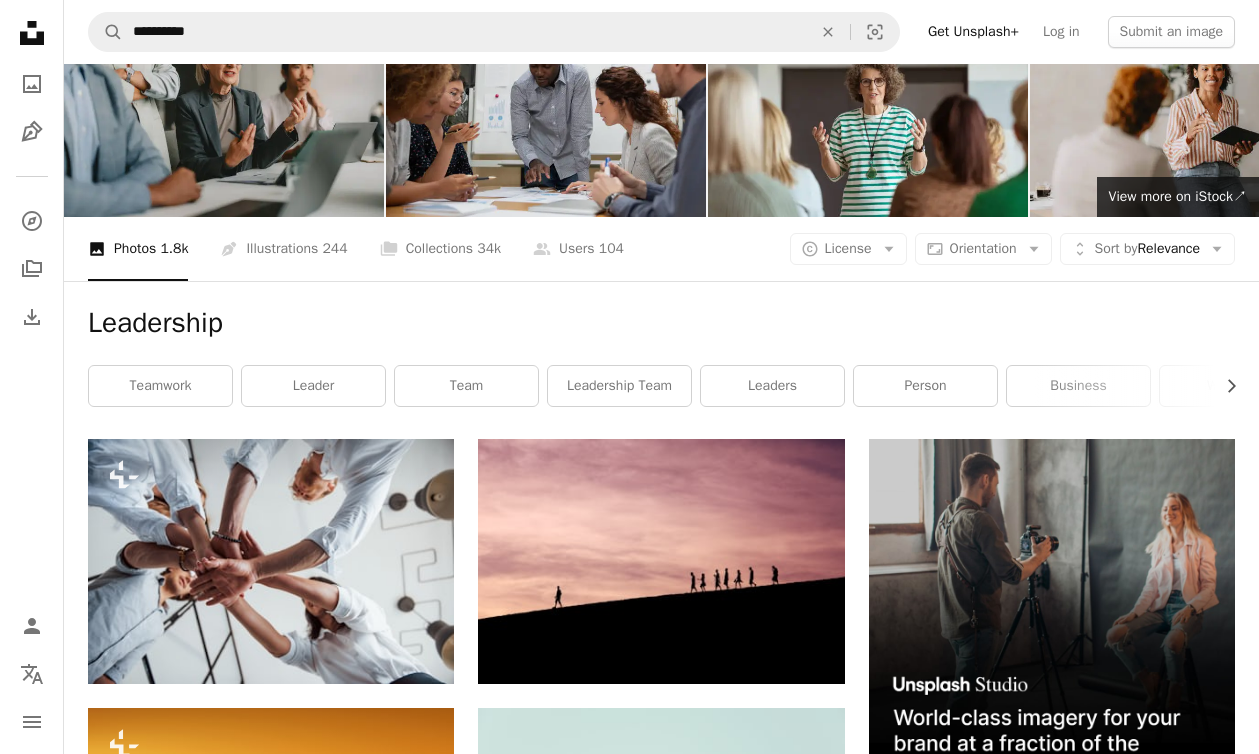 scroll, scrollTop: 0, scrollLeft: 0, axis: both 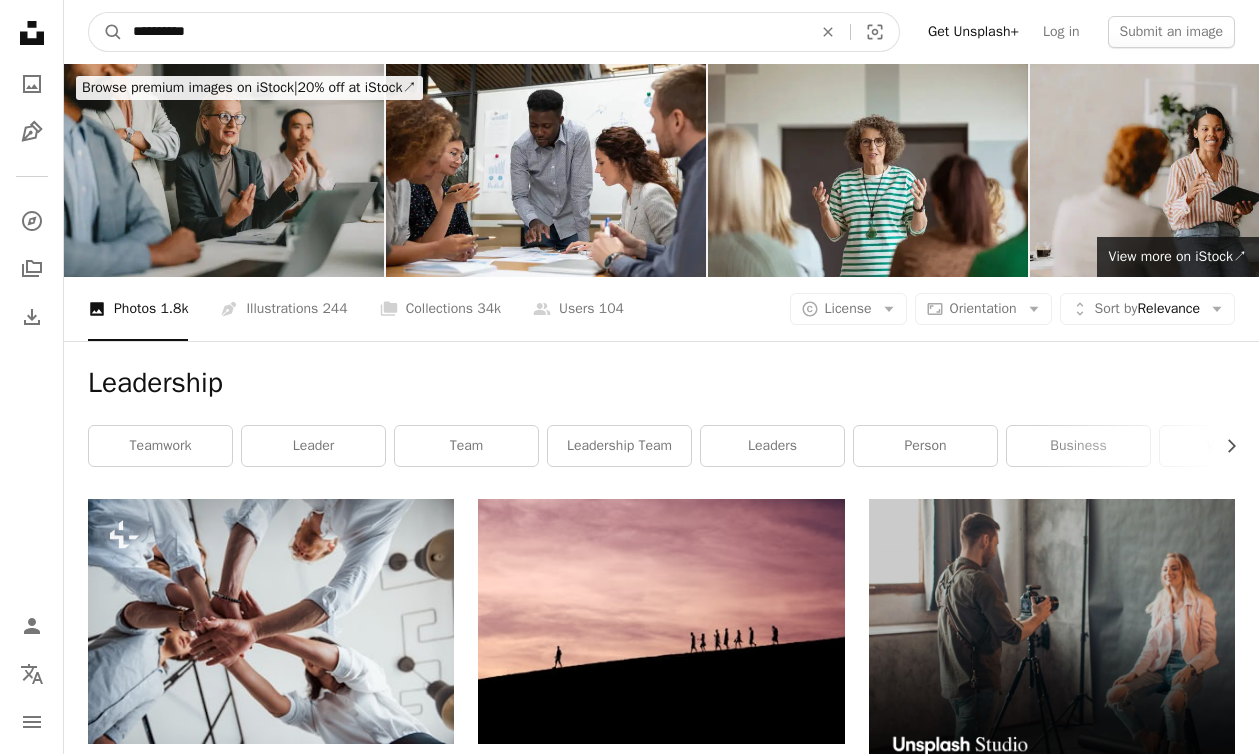 click on "**********" at bounding box center [464, 32] 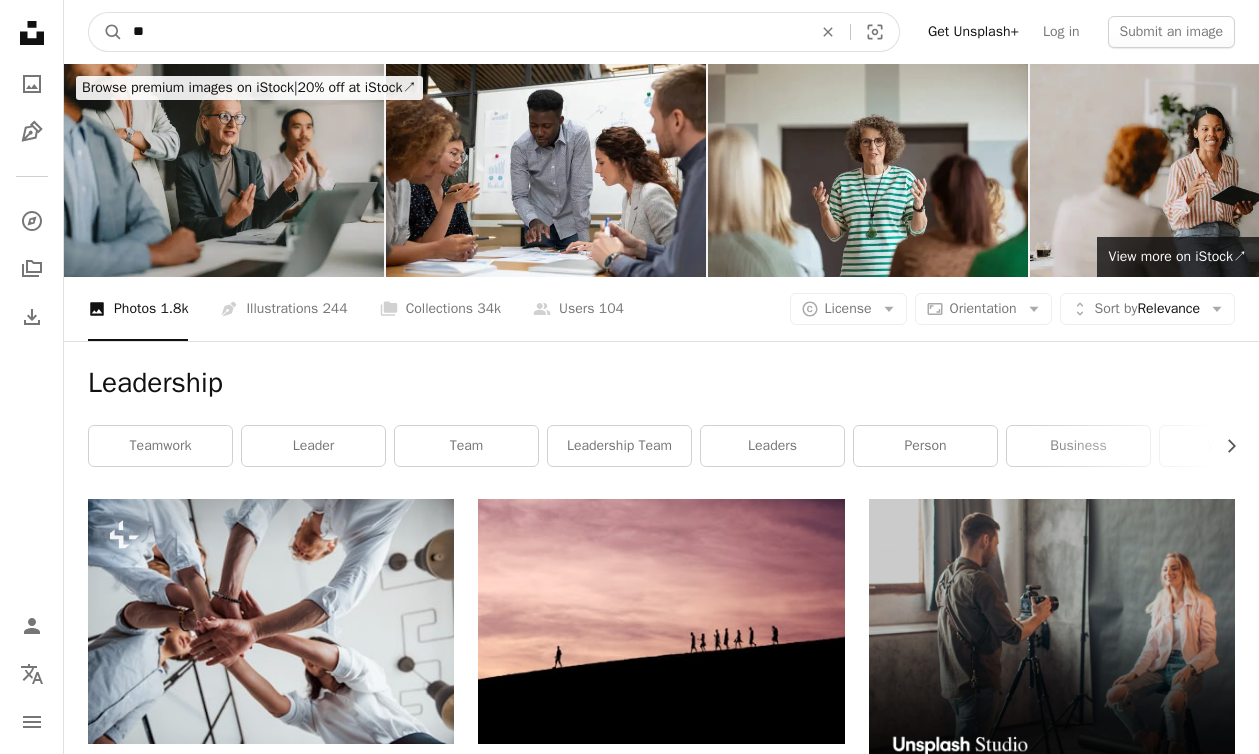 type on "*" 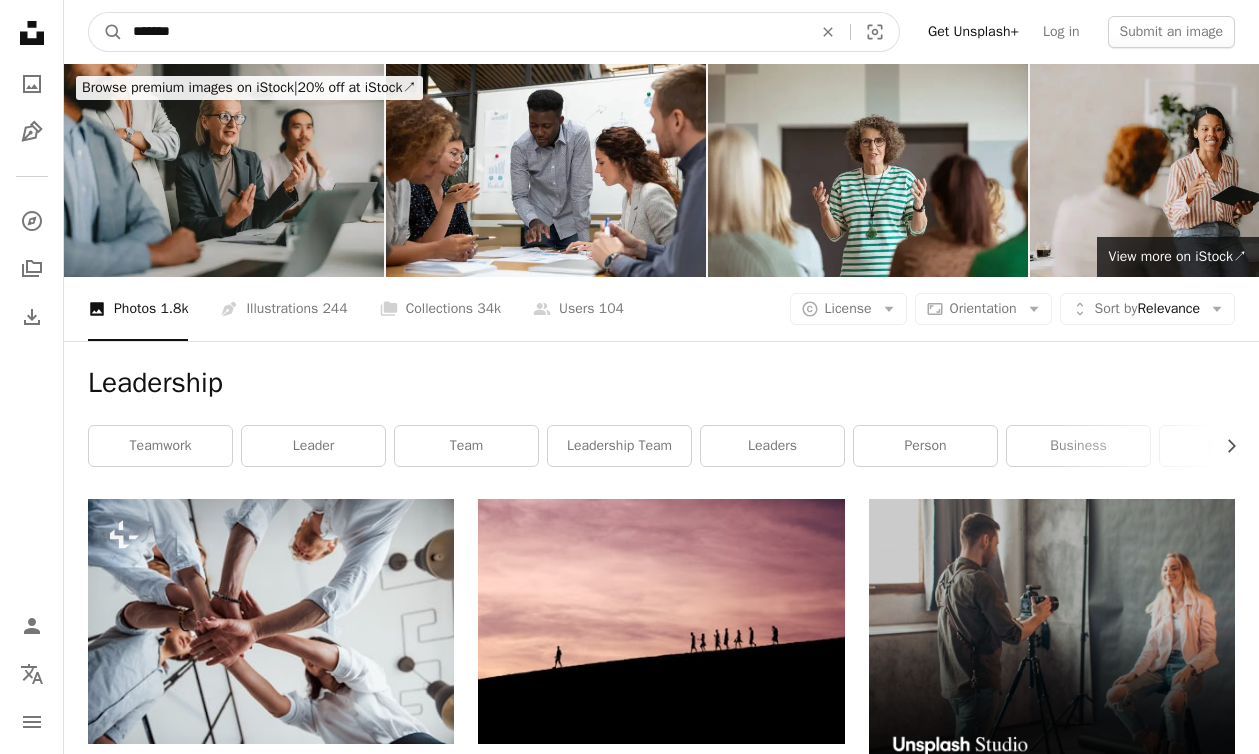 type on "*******" 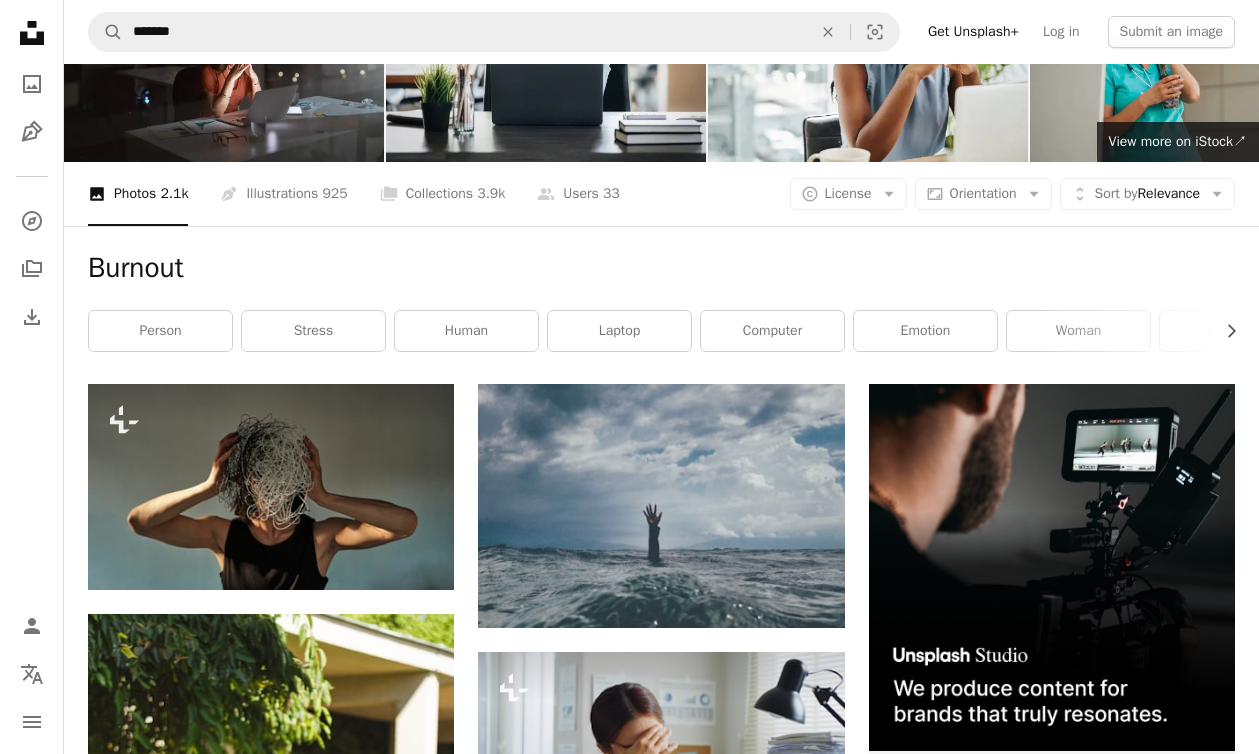scroll, scrollTop: 0, scrollLeft: 0, axis: both 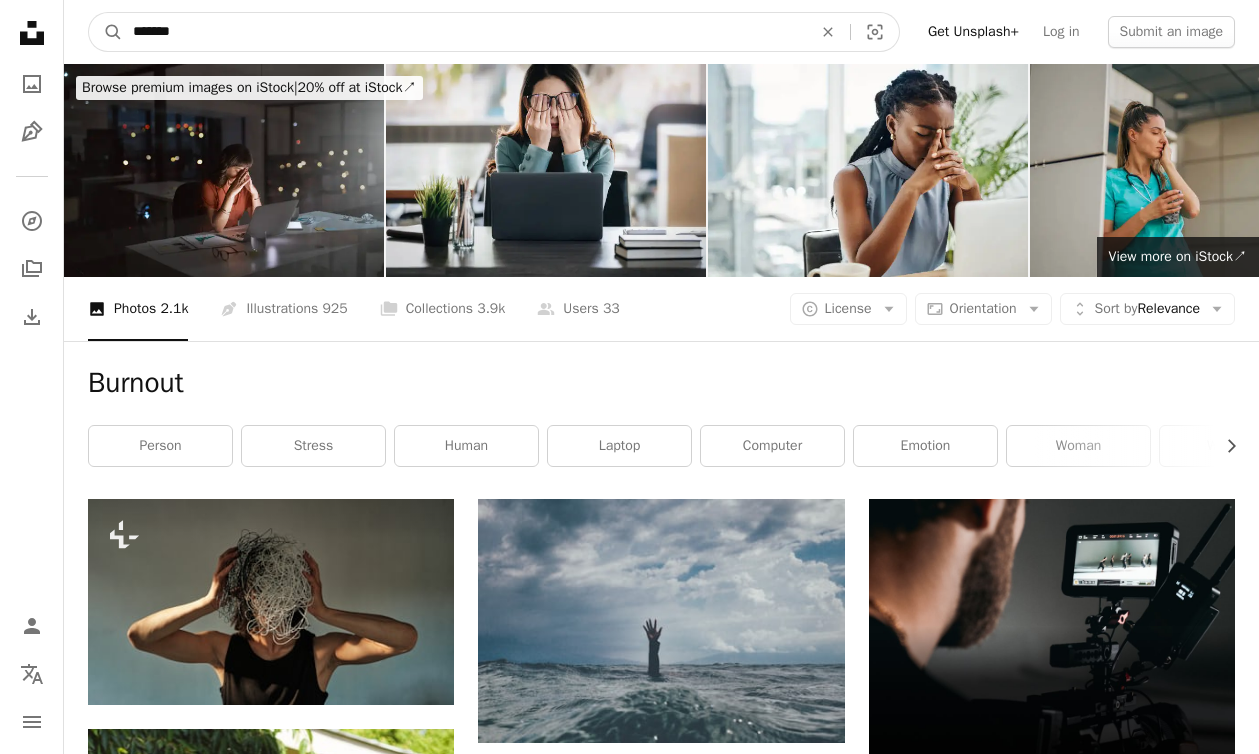 click on "*******" at bounding box center [464, 32] 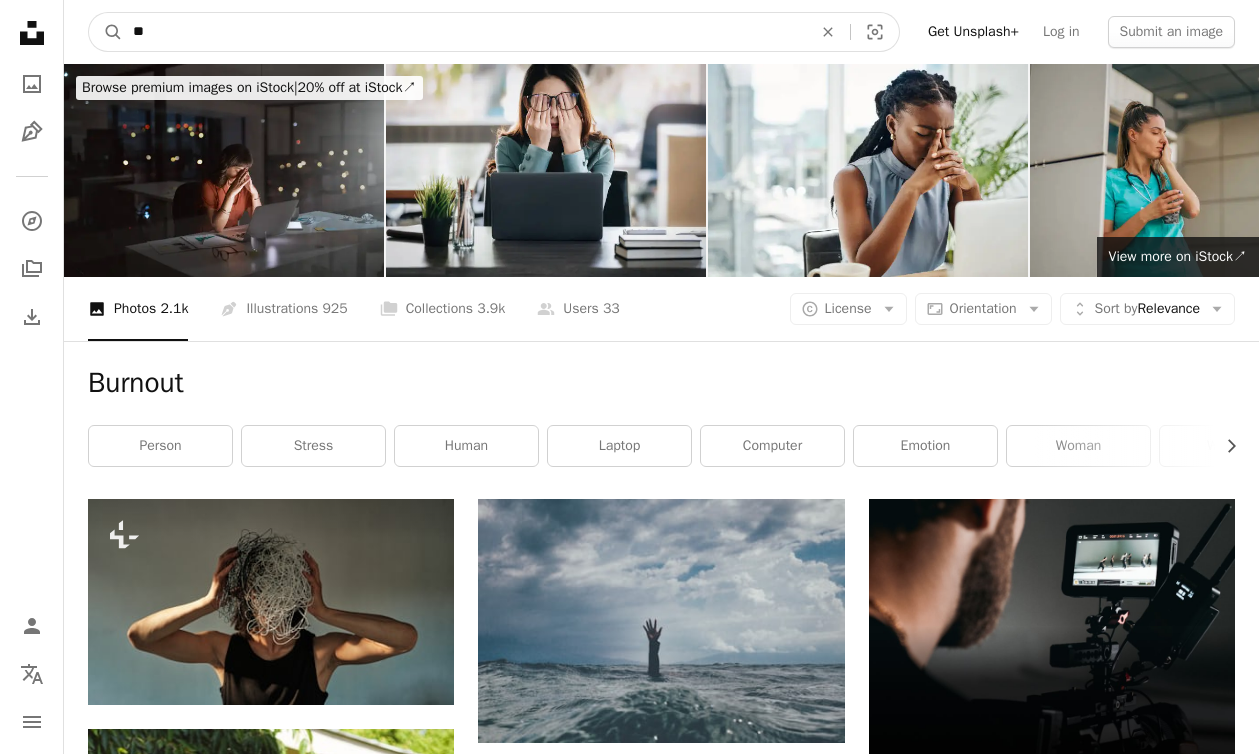 type on "*" 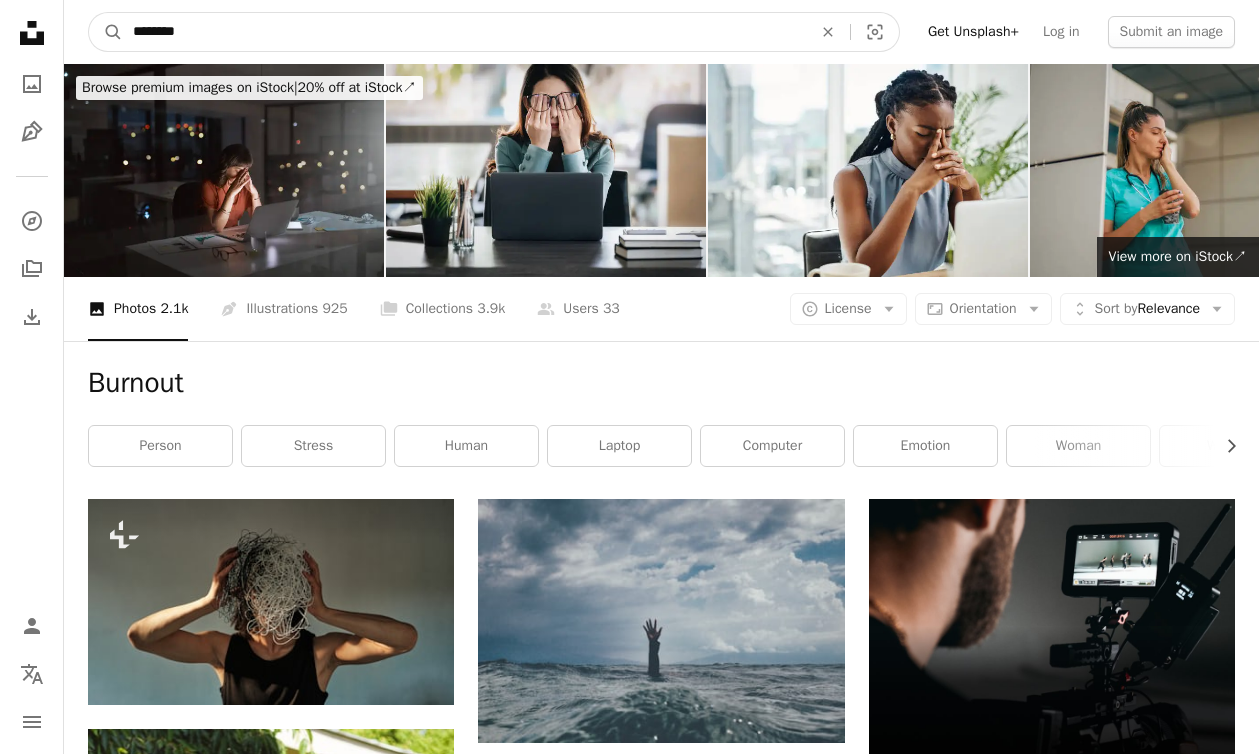 type on "*********" 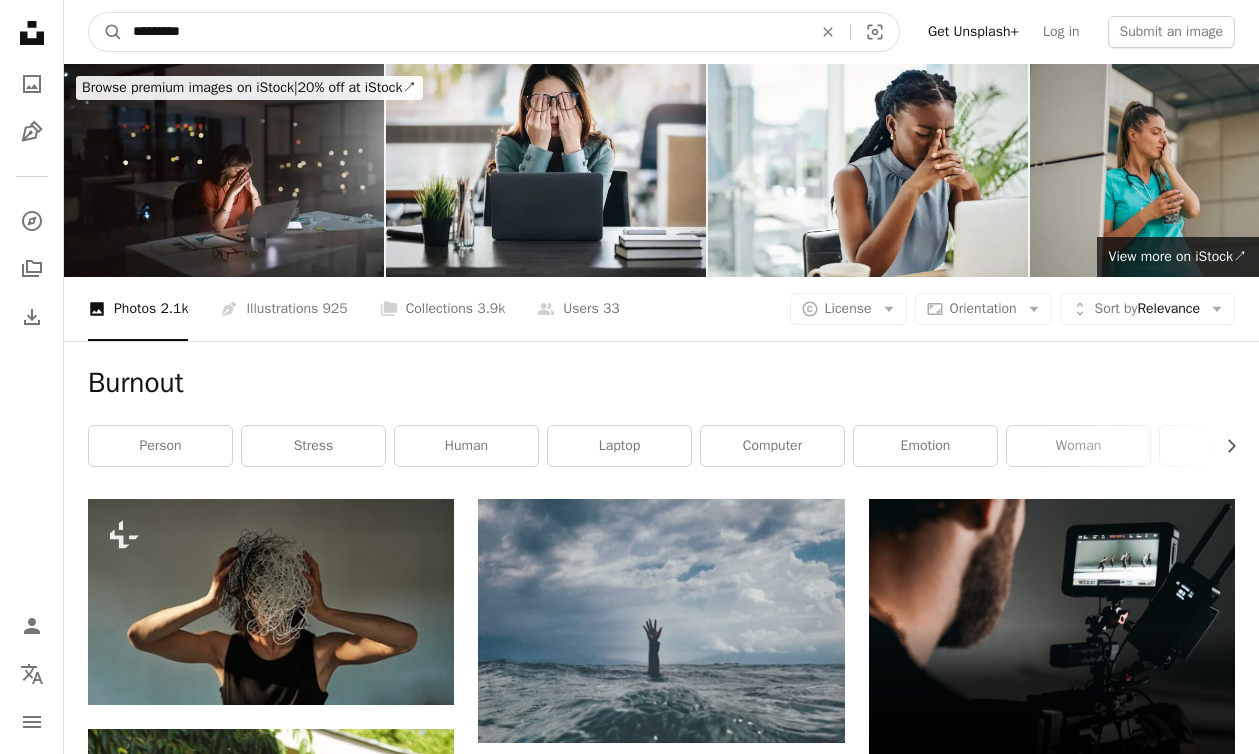 click on "A magnifying glass" at bounding box center [106, 32] 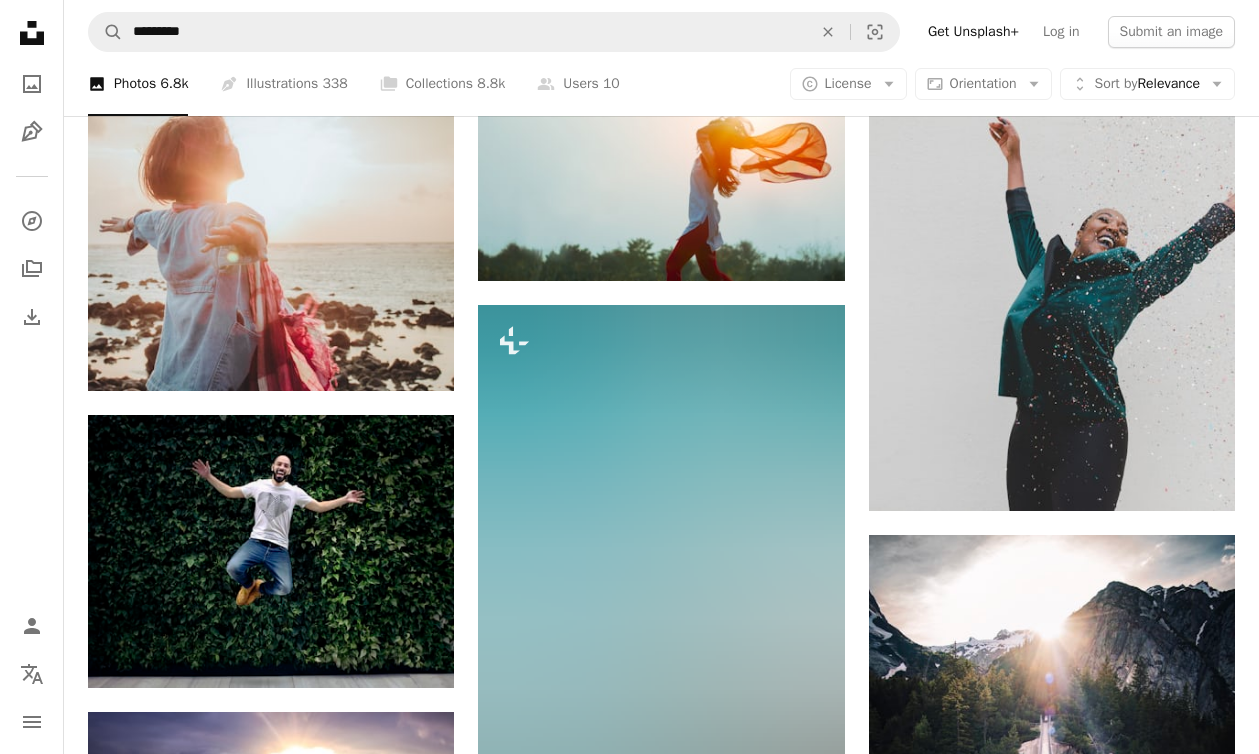 scroll, scrollTop: 1002, scrollLeft: 0, axis: vertical 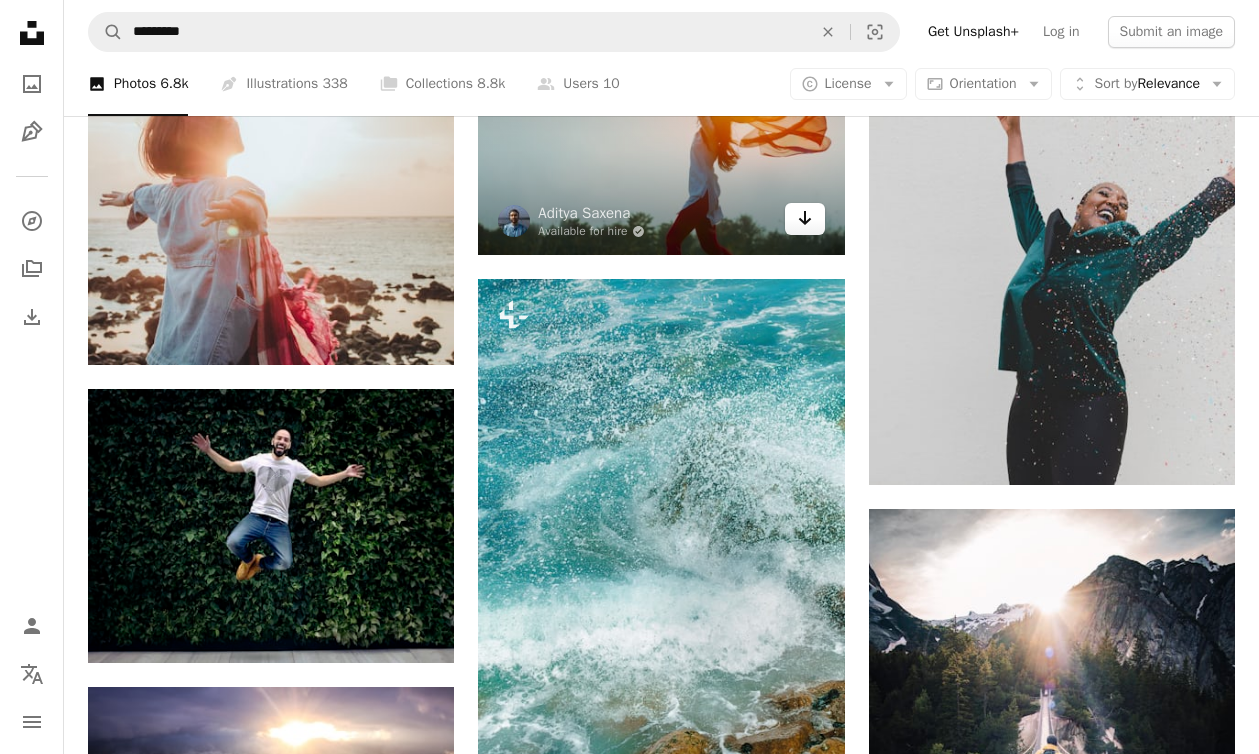 click 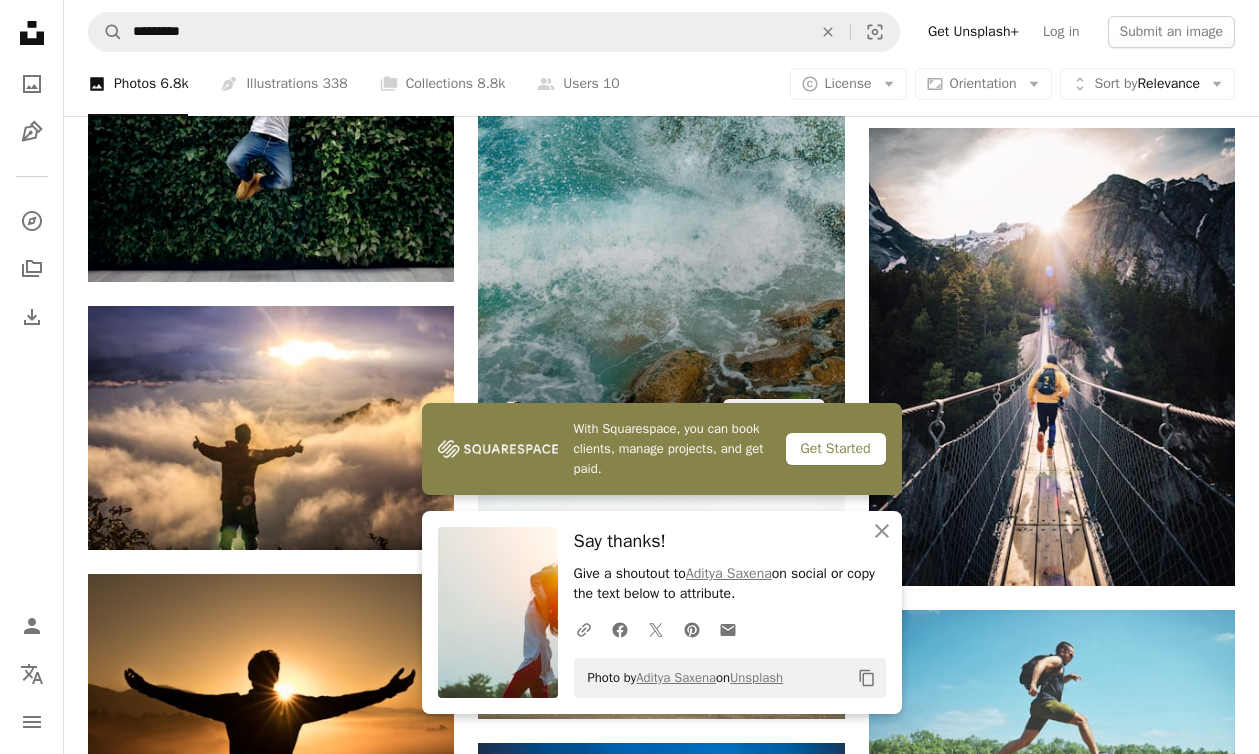 scroll, scrollTop: 1555, scrollLeft: 0, axis: vertical 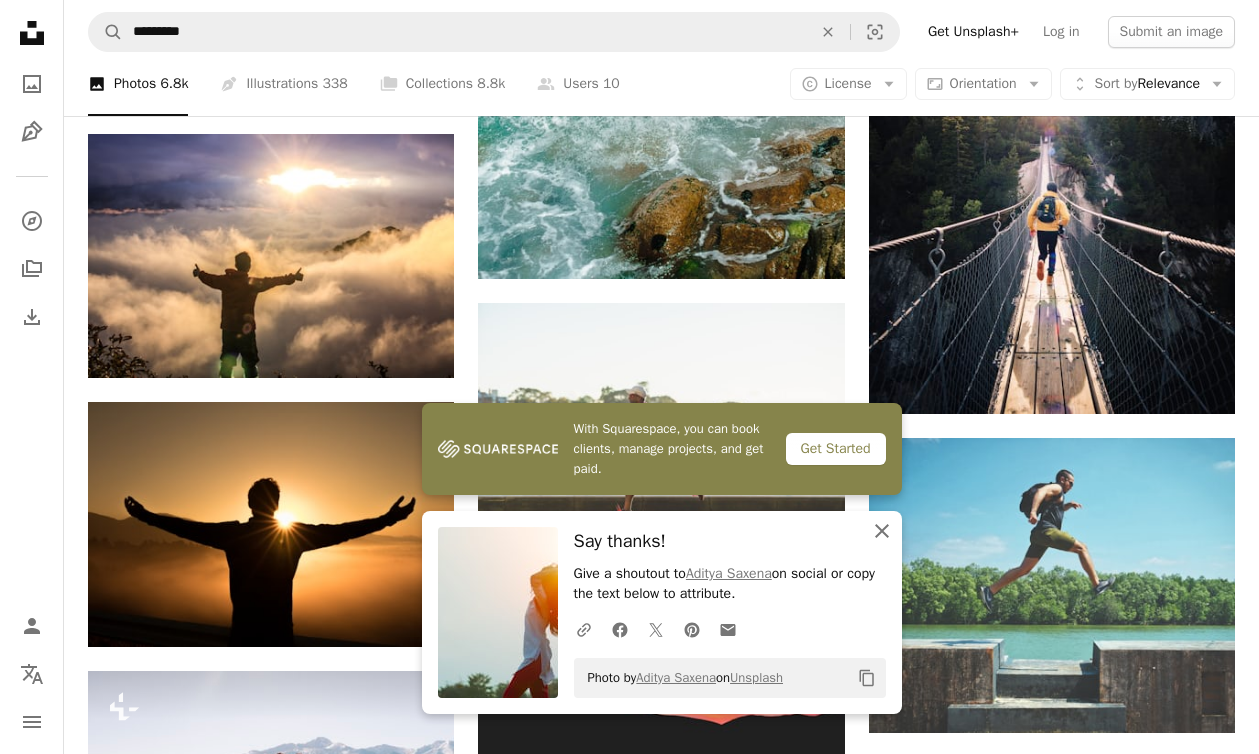 click on "An X shape" 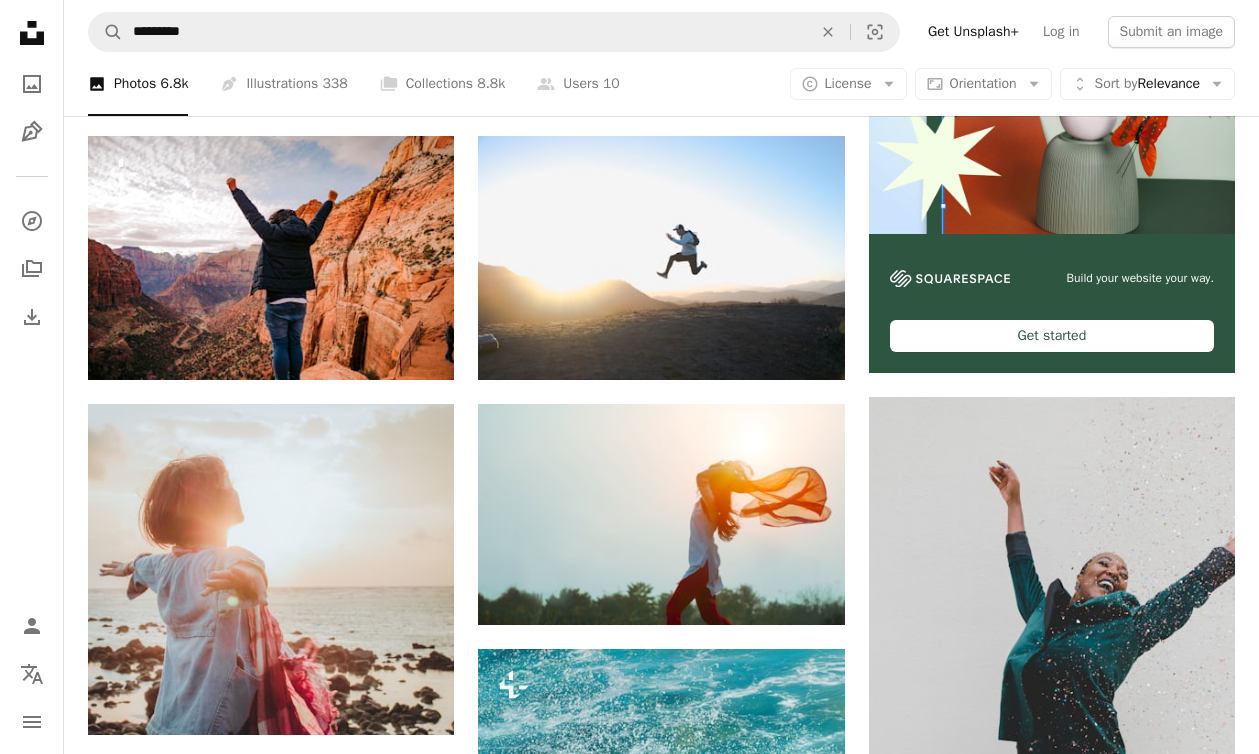 scroll, scrollTop: 0, scrollLeft: 0, axis: both 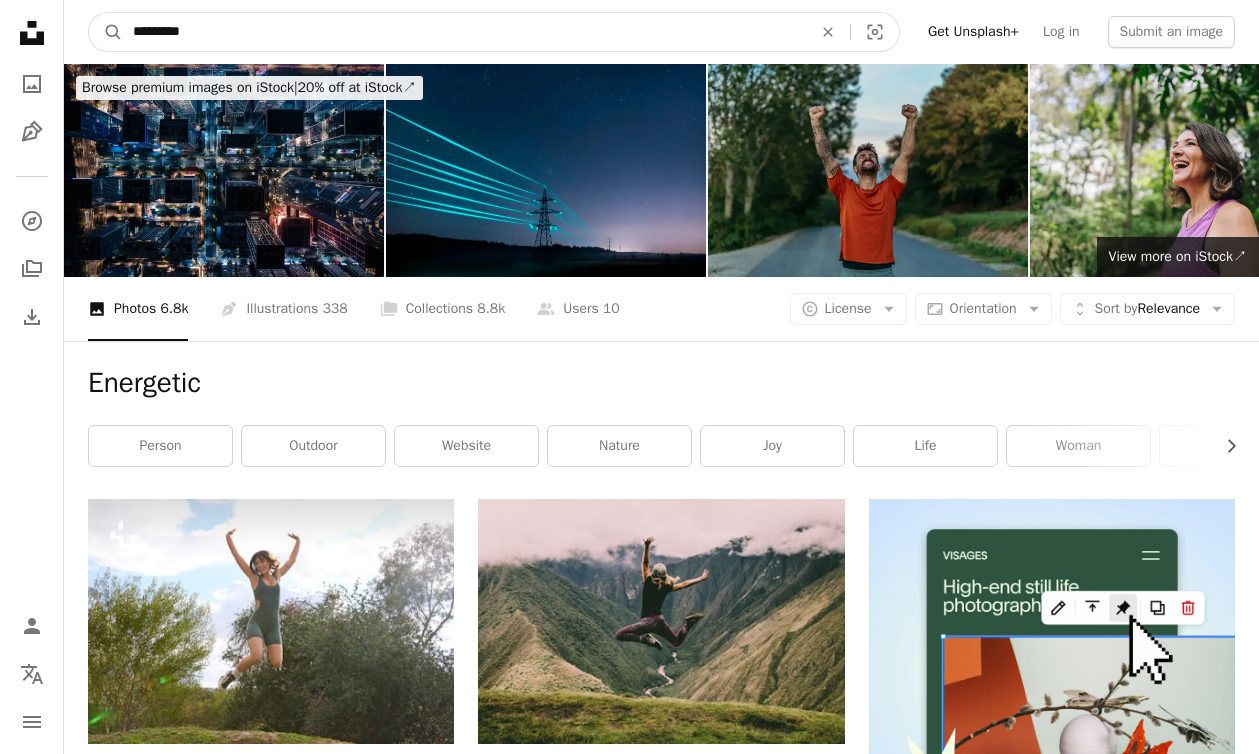 click on "*********" at bounding box center (464, 32) 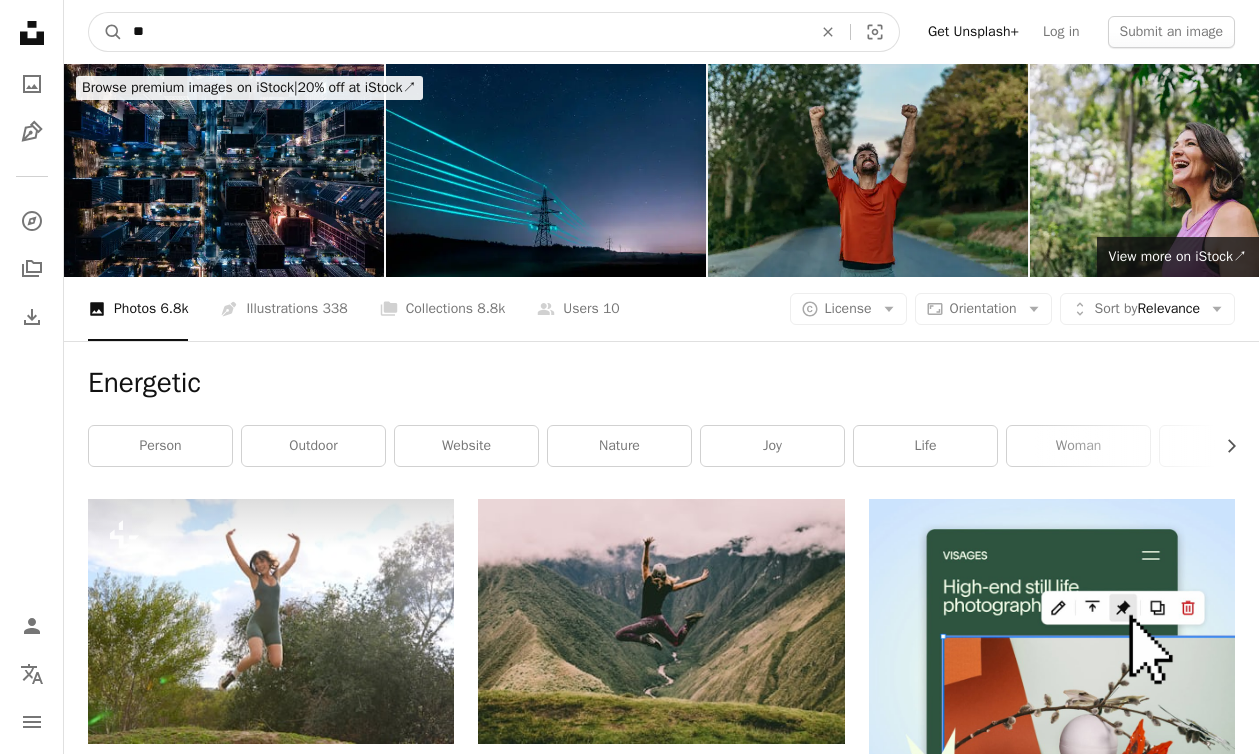 type on "*" 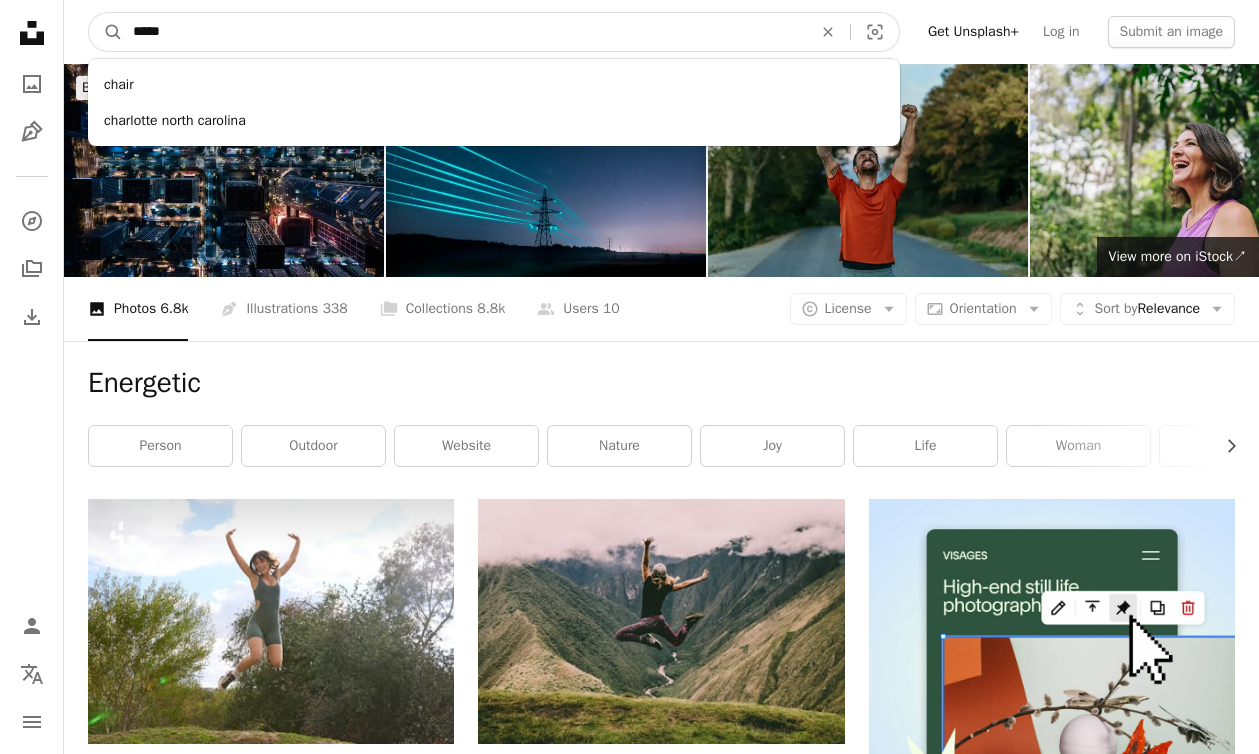 type on "******" 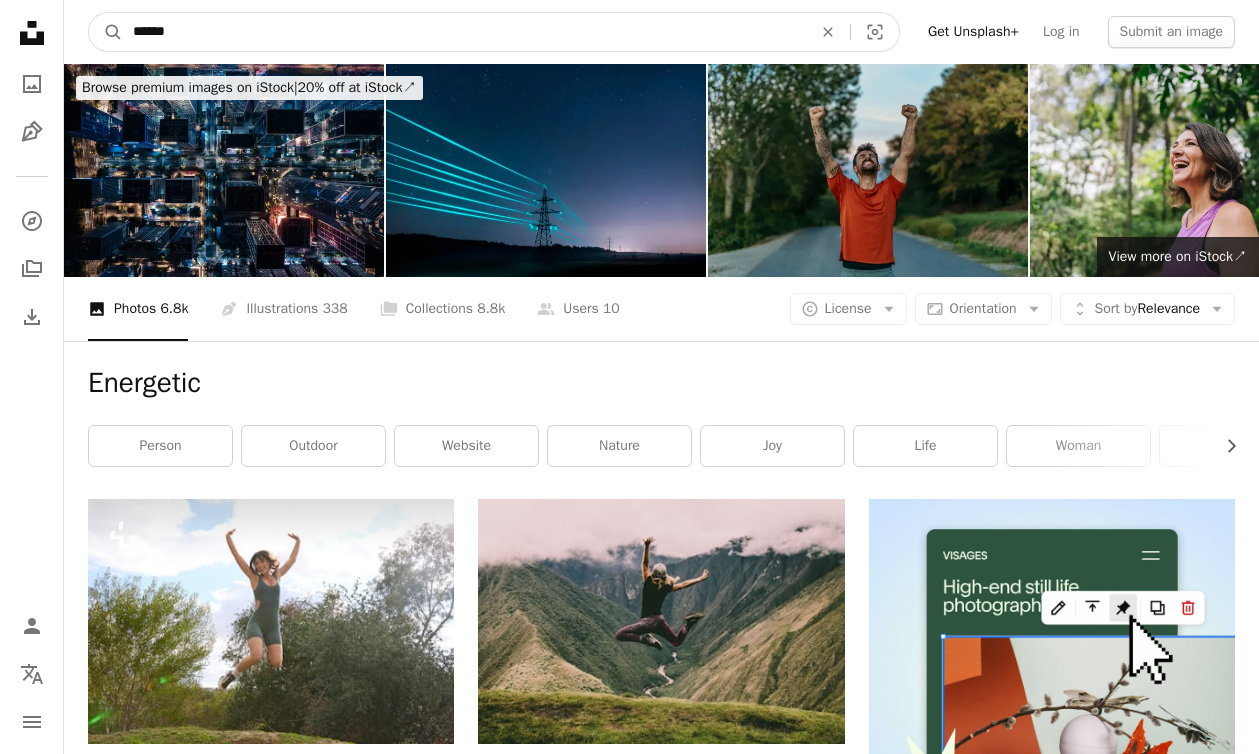 click on "A magnifying glass" at bounding box center [106, 32] 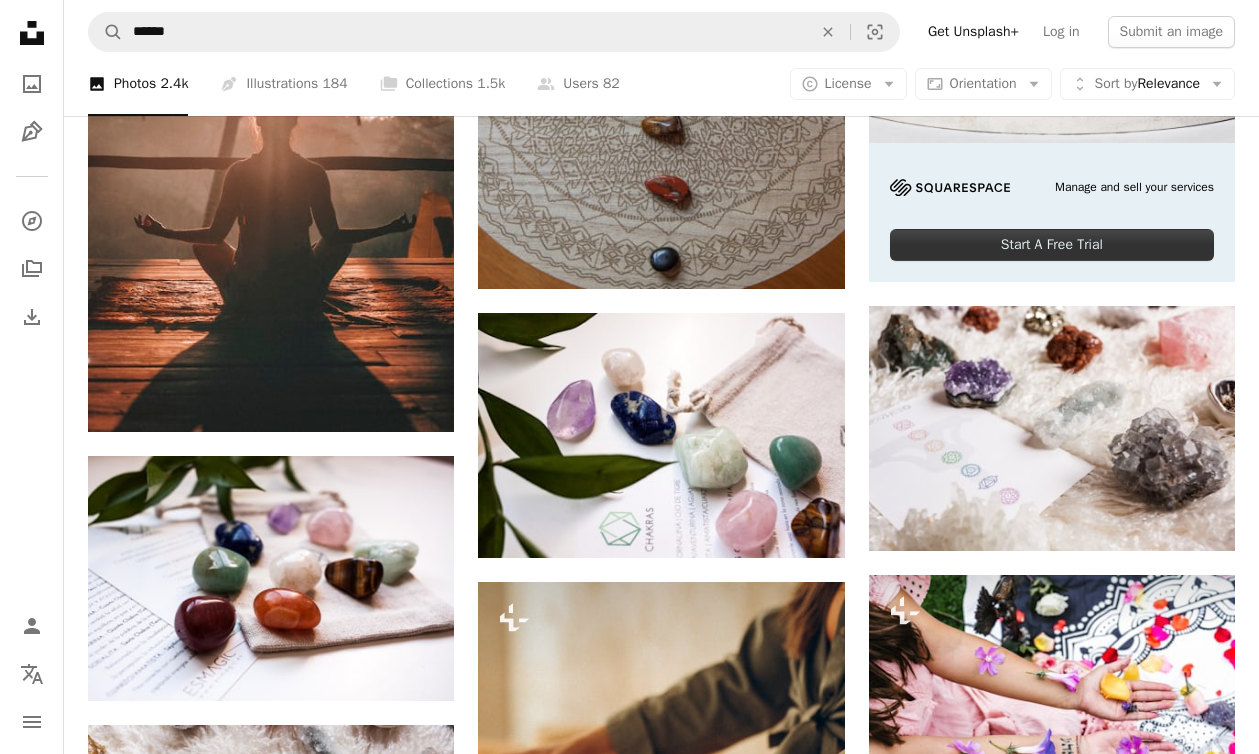 scroll, scrollTop: 725, scrollLeft: 0, axis: vertical 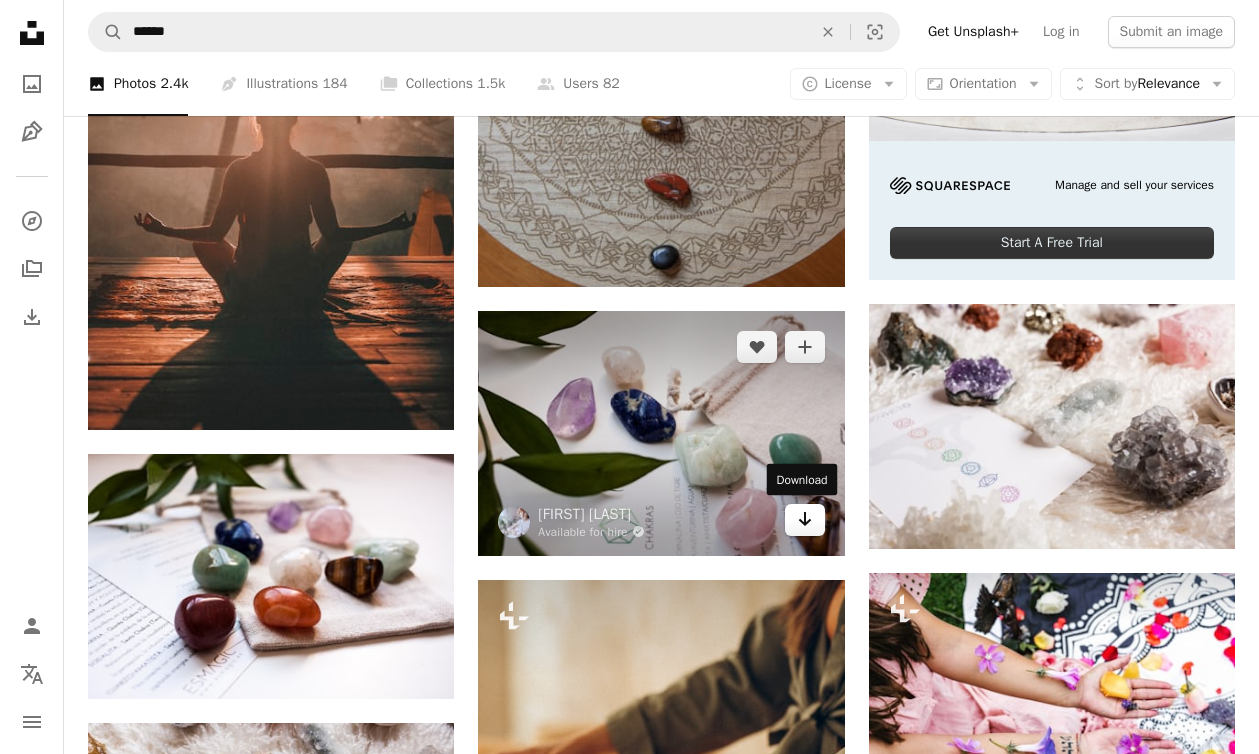 click on "Arrow pointing down" 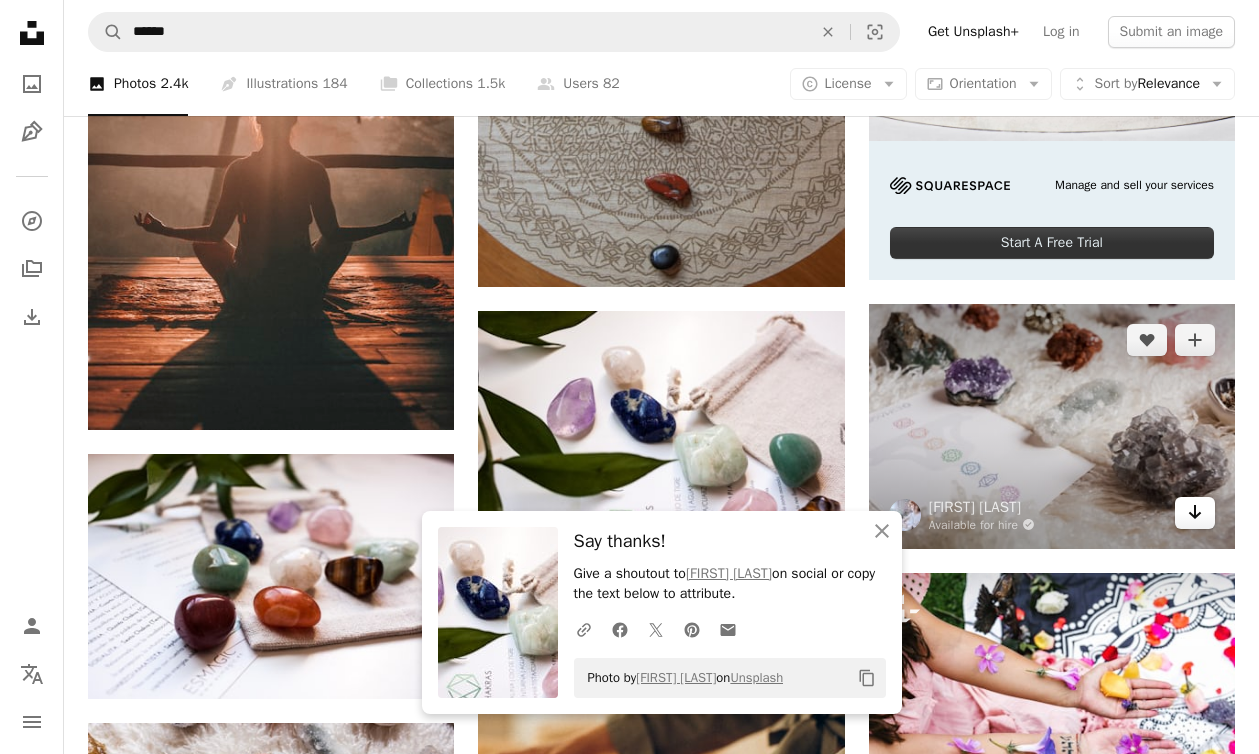 click on "Arrow pointing down" 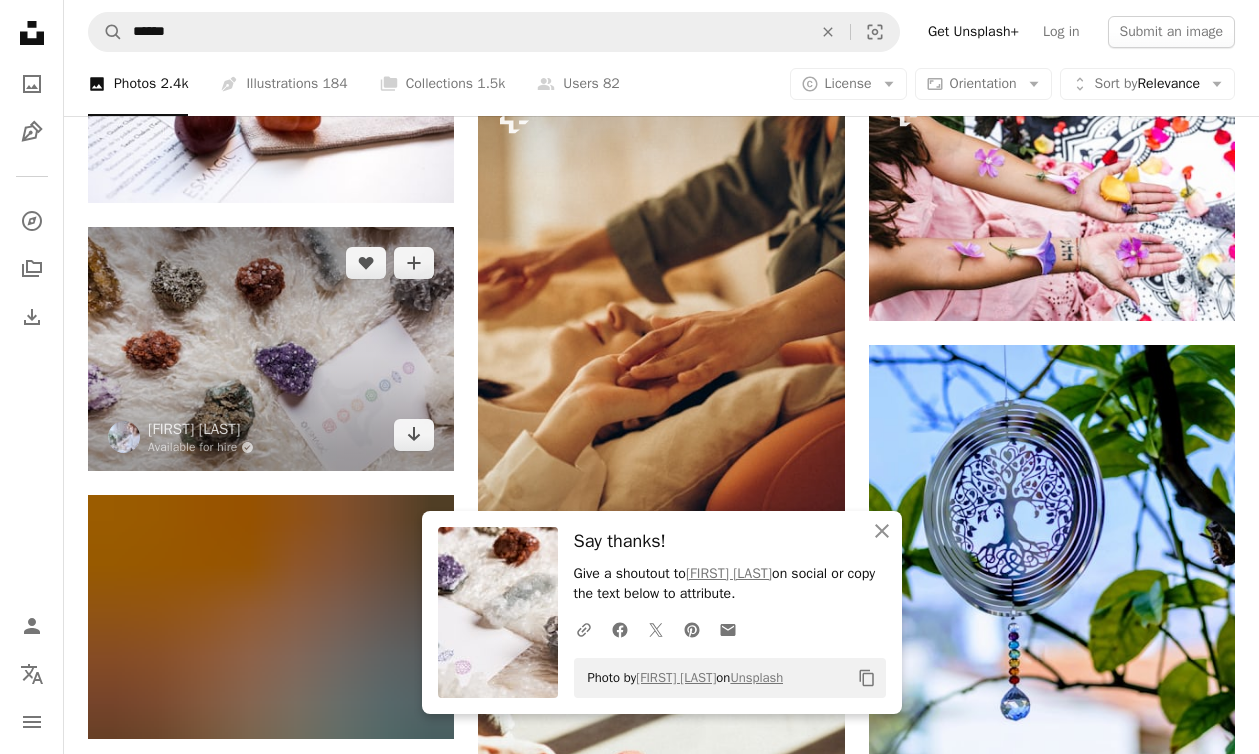 scroll, scrollTop: 1246, scrollLeft: 0, axis: vertical 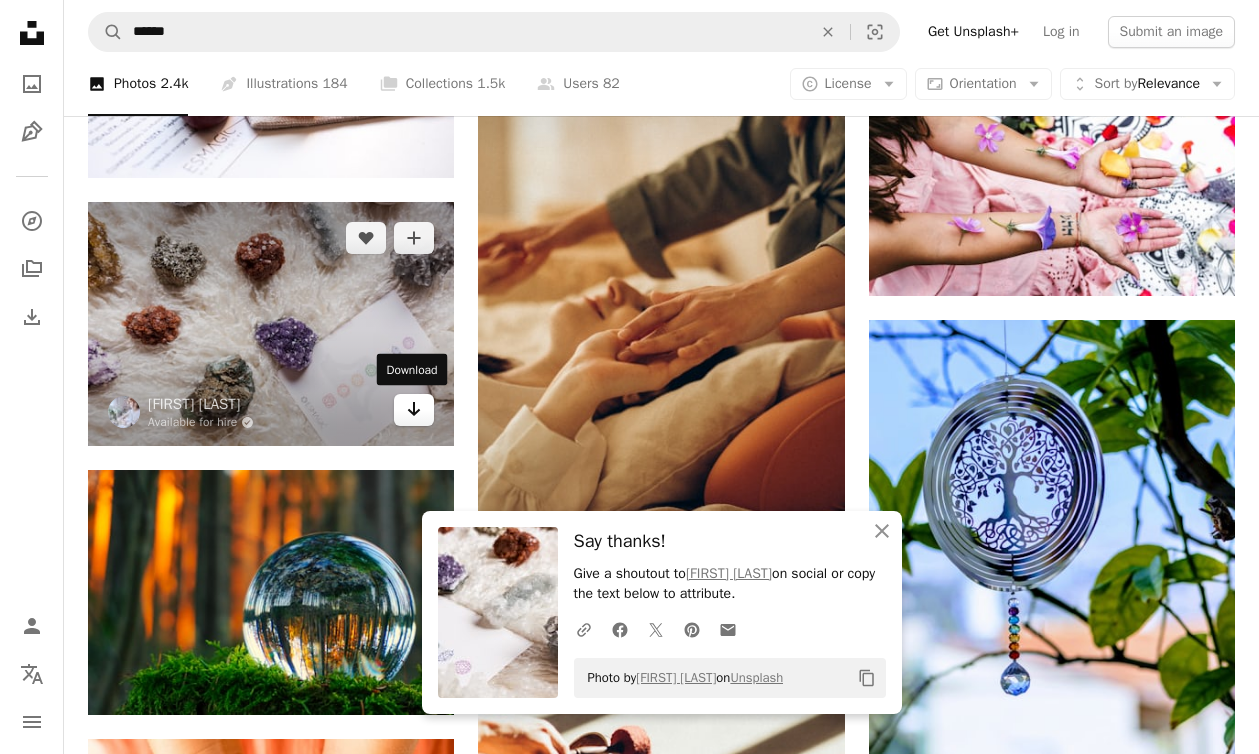 click on "Arrow pointing down" 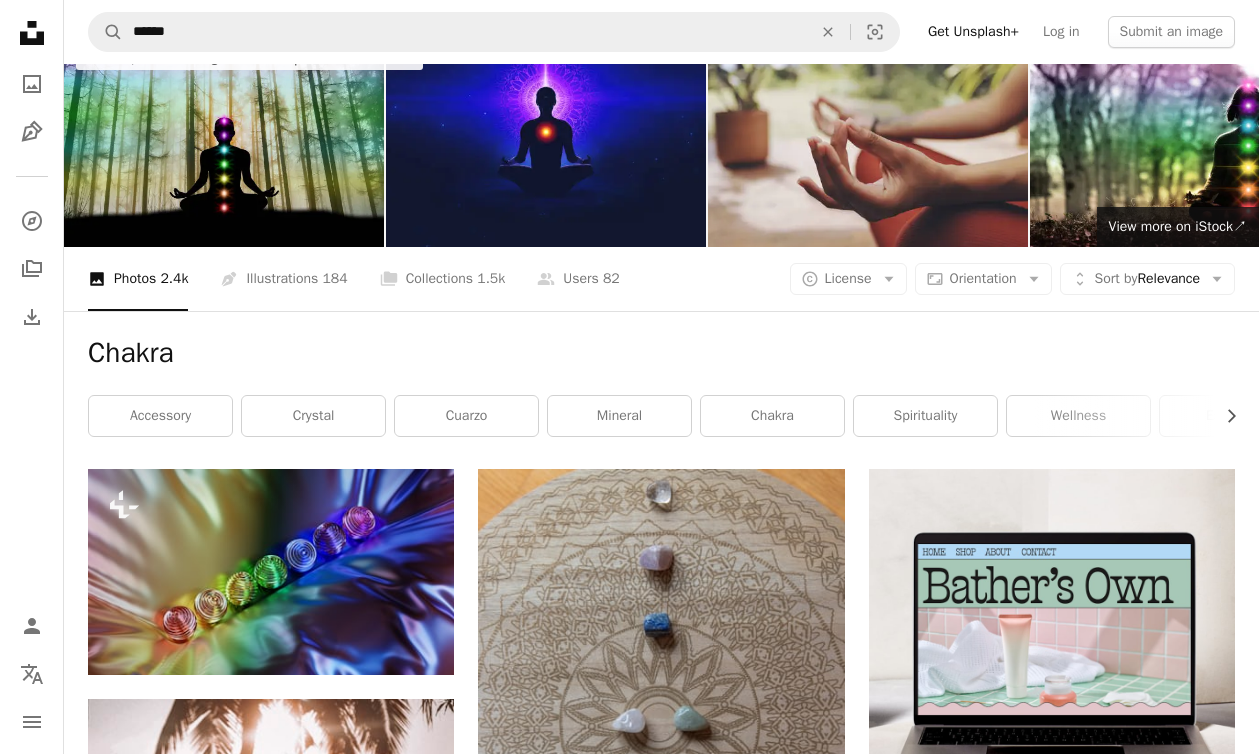 scroll, scrollTop: 0, scrollLeft: 0, axis: both 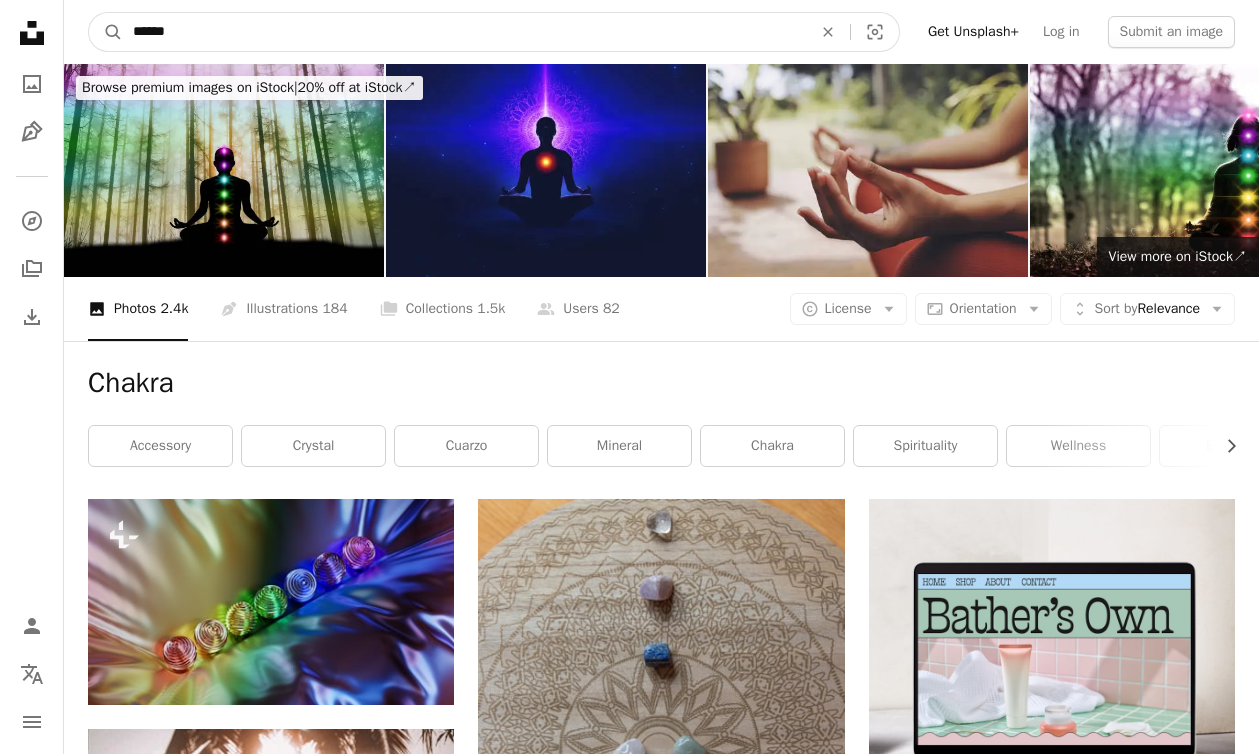click on "******" at bounding box center [464, 32] 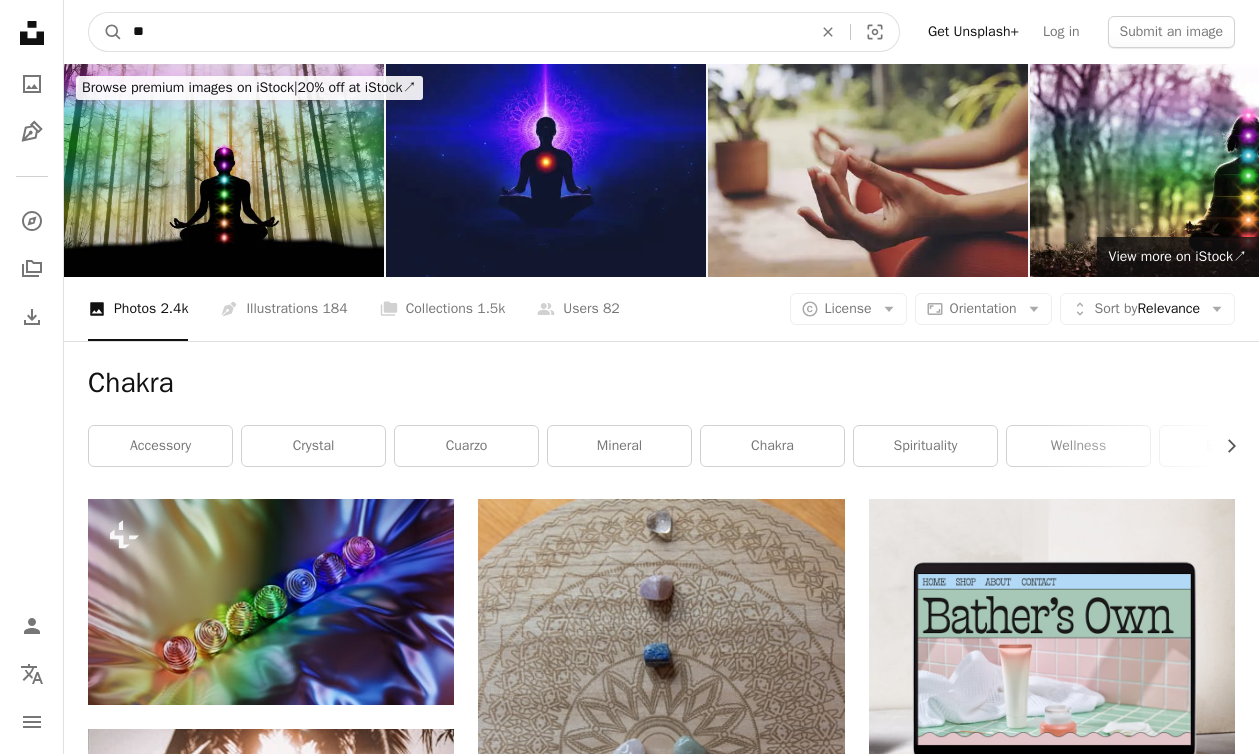 type on "*" 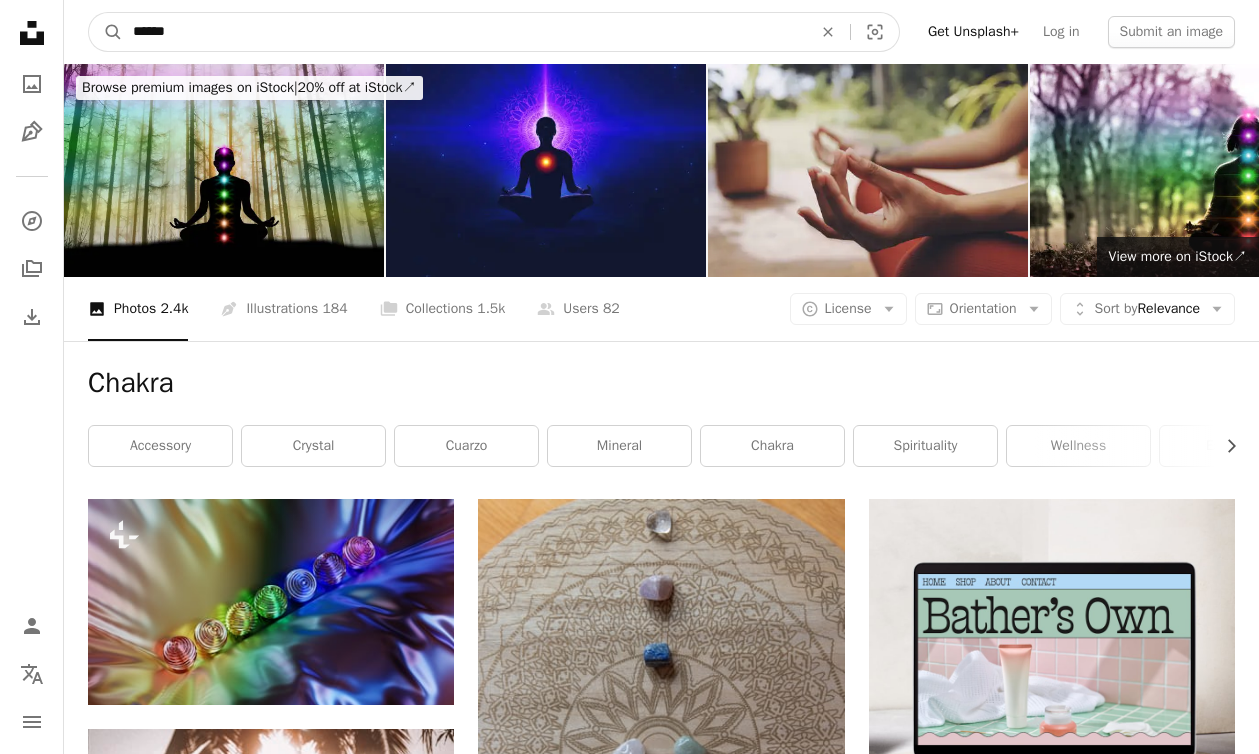 type on "*******" 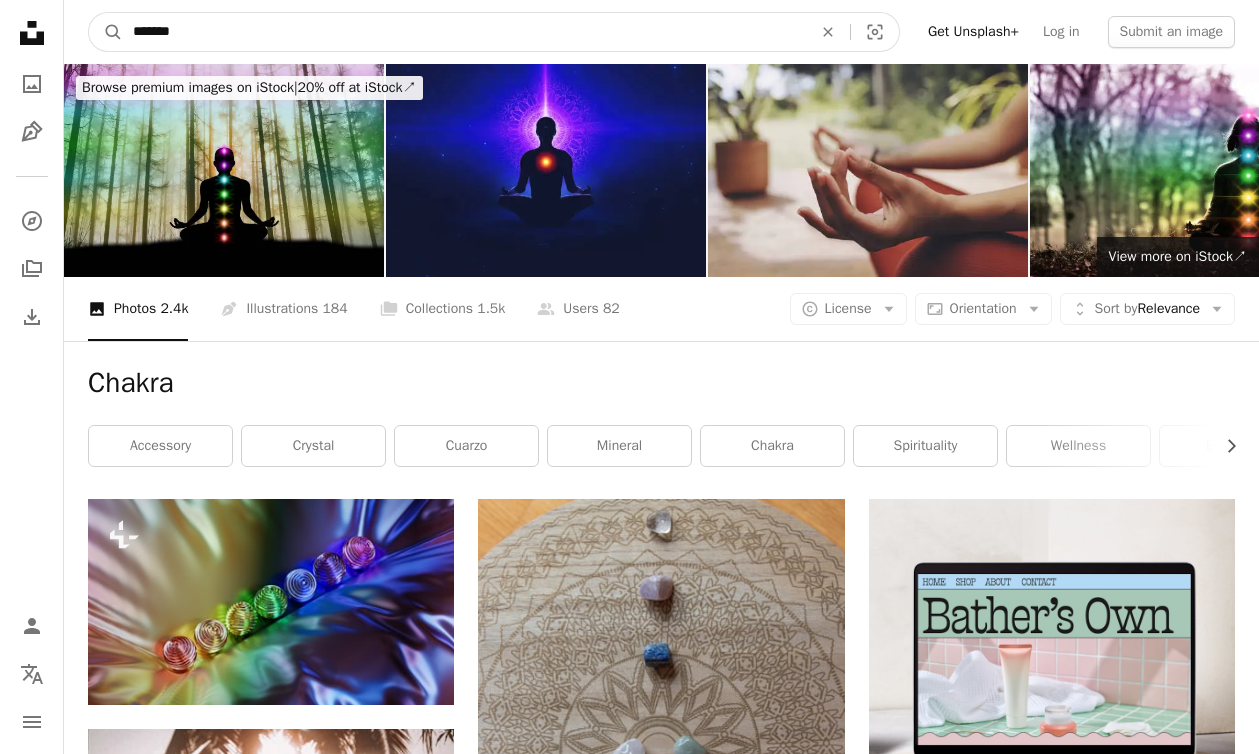 click on "A magnifying glass" at bounding box center (106, 32) 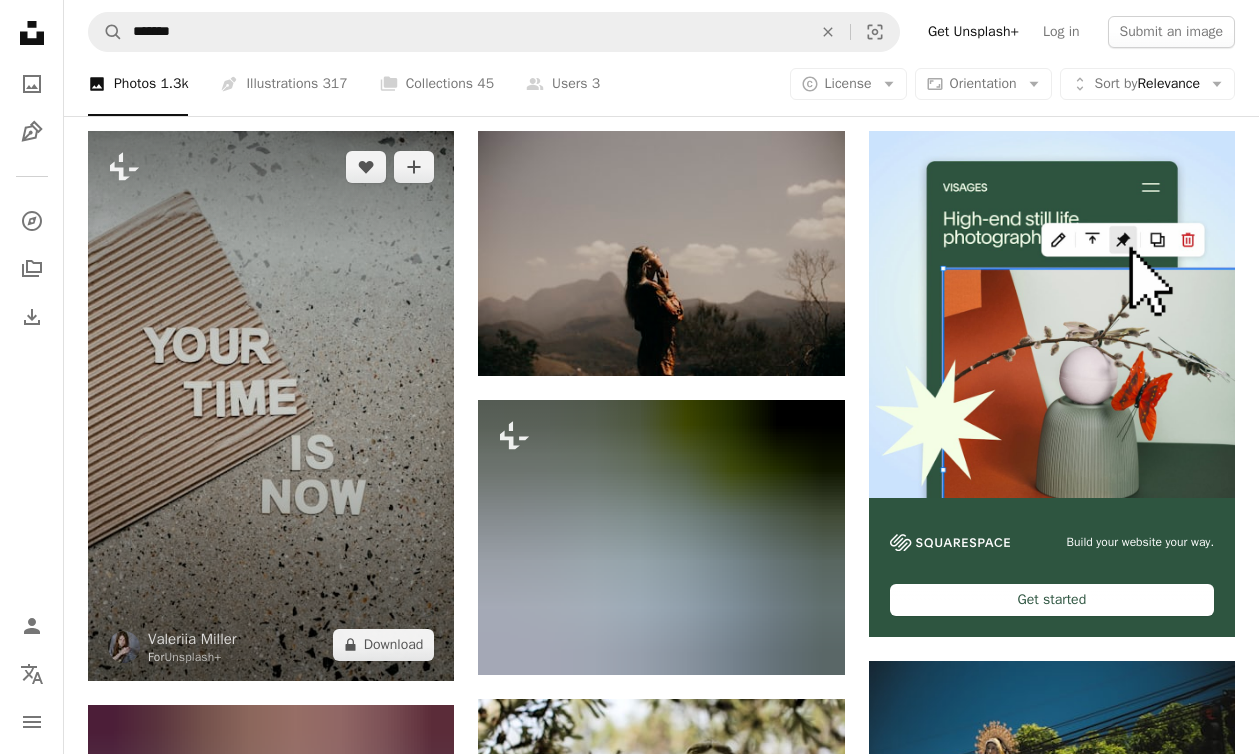 scroll, scrollTop: 373, scrollLeft: 0, axis: vertical 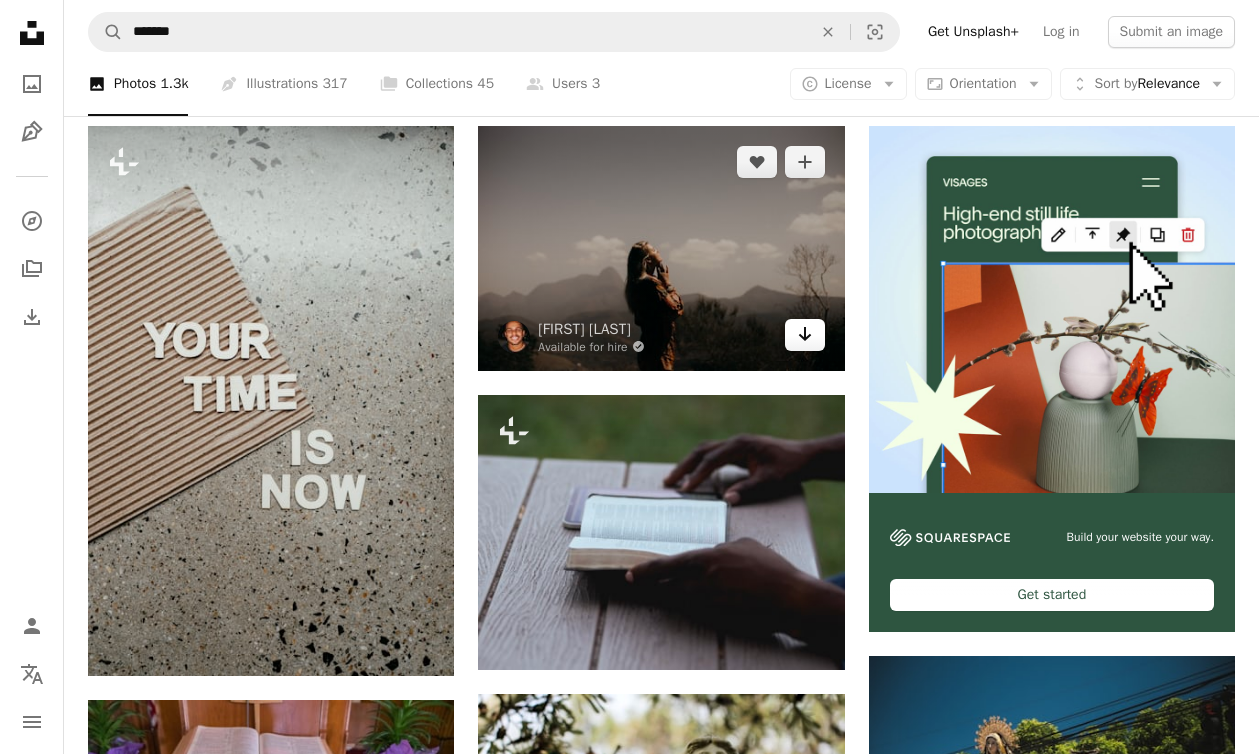 click on "Arrow pointing down" 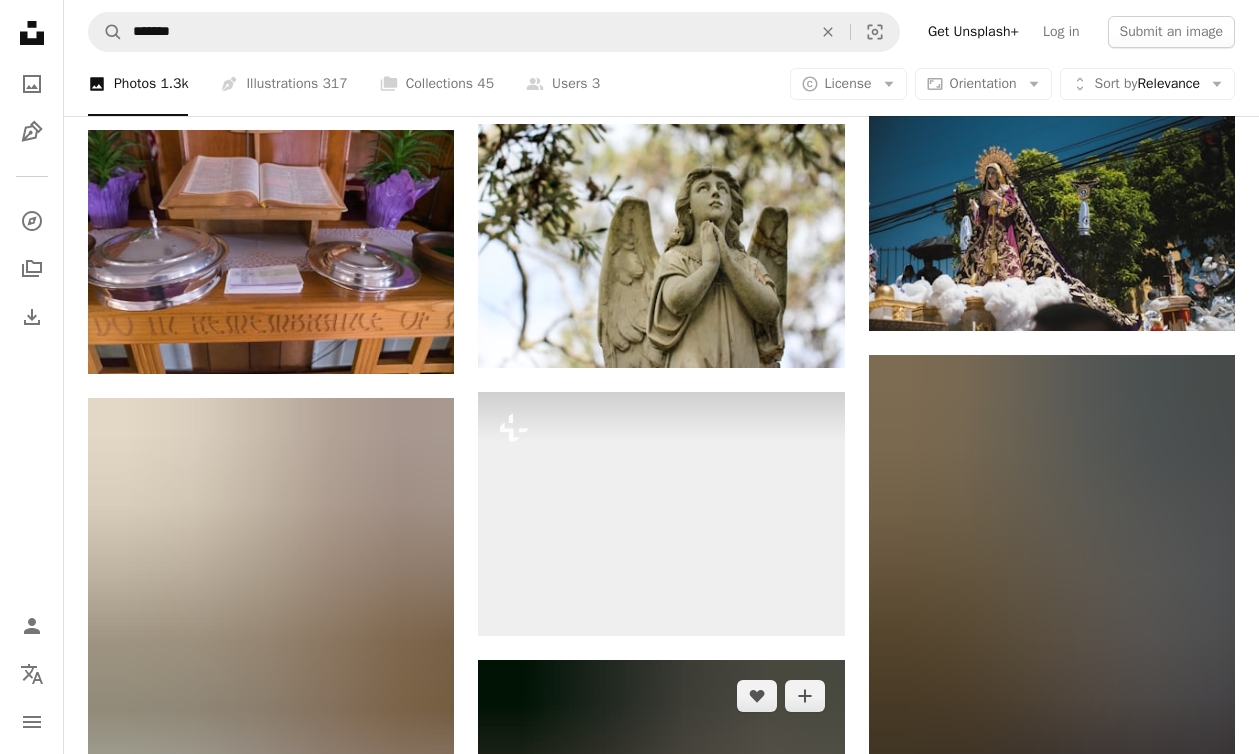 scroll, scrollTop: 0, scrollLeft: 0, axis: both 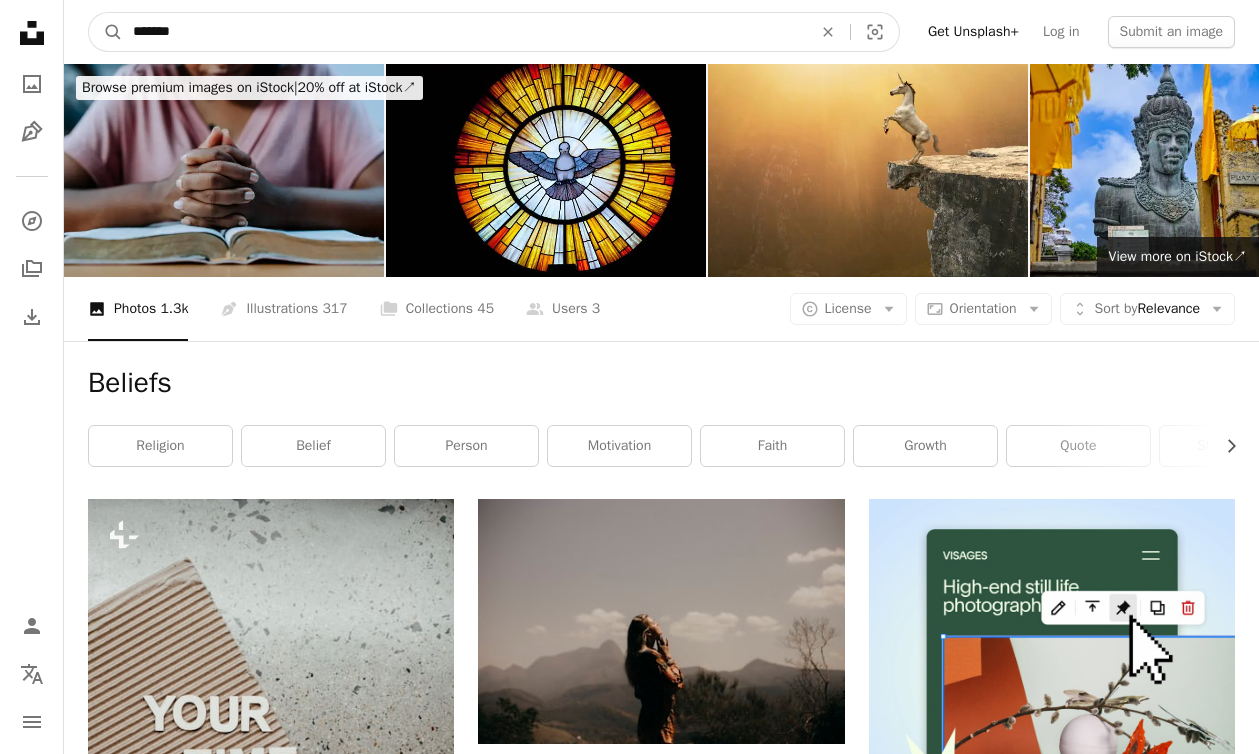 click on "*******" at bounding box center [464, 32] 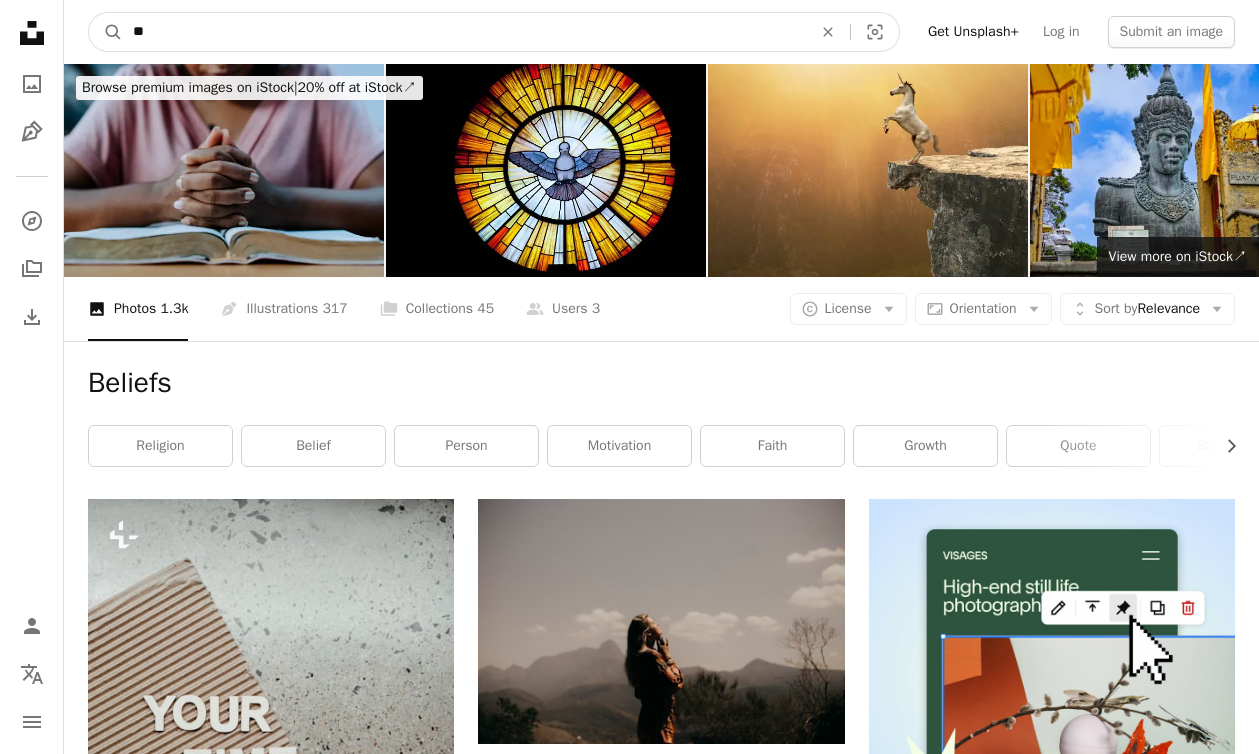 type on "*" 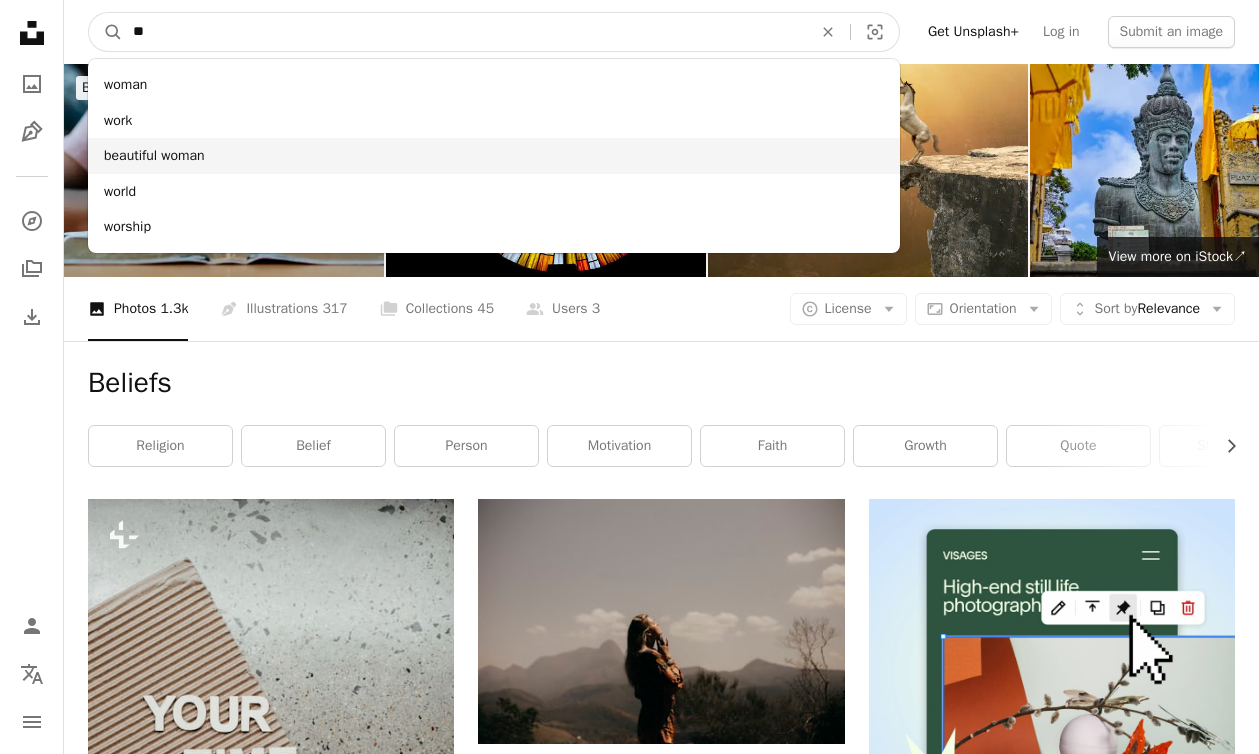 type on "**" 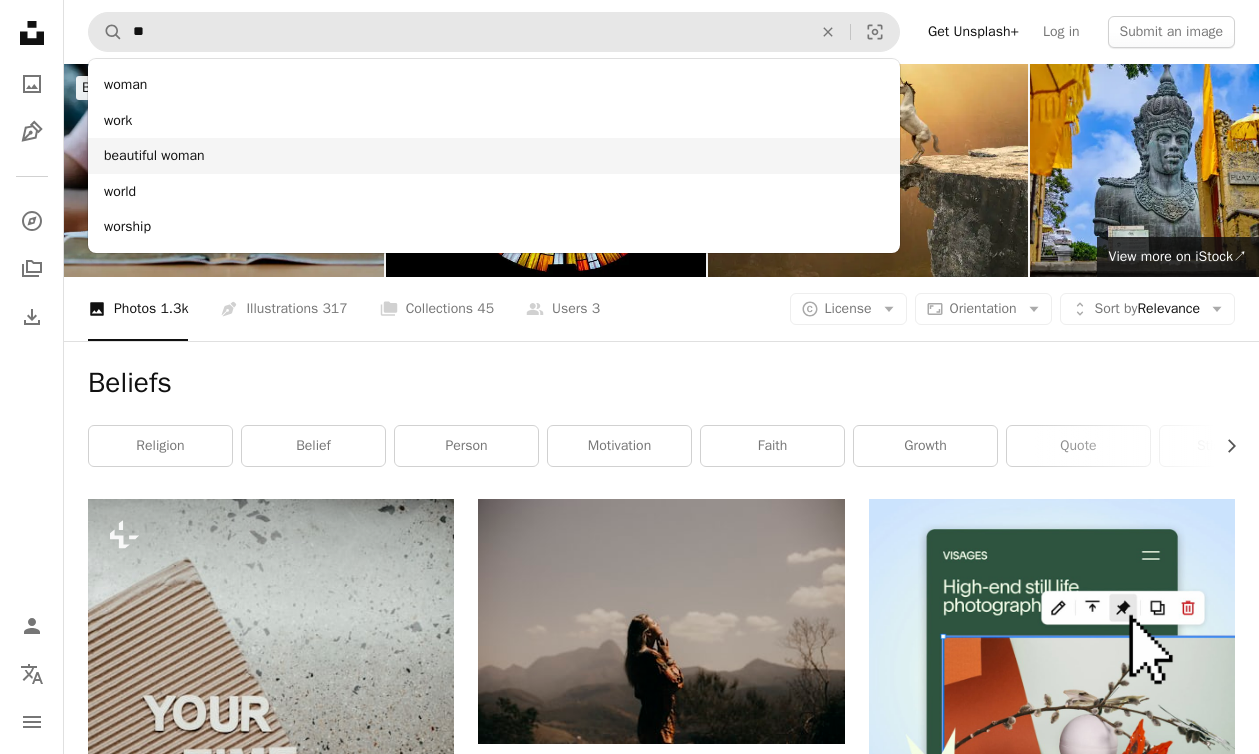 click on "beautiful woman" at bounding box center (494, 156) 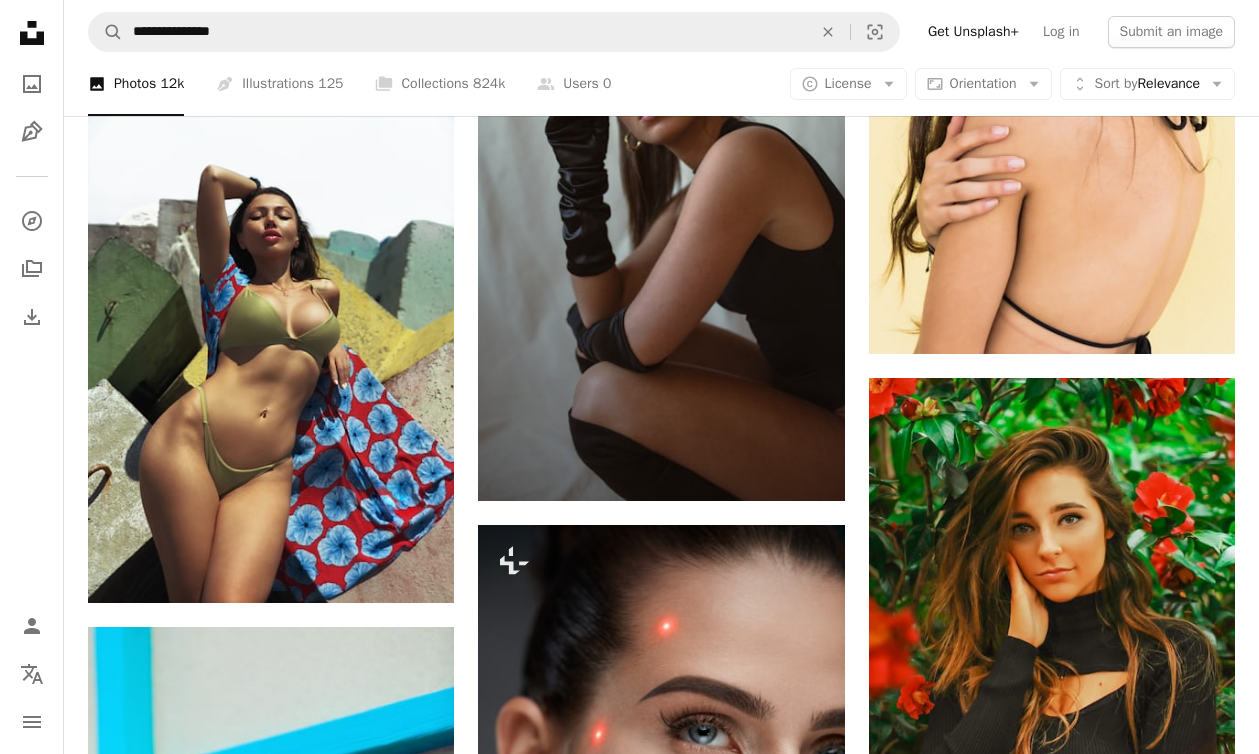scroll, scrollTop: 1016, scrollLeft: 0, axis: vertical 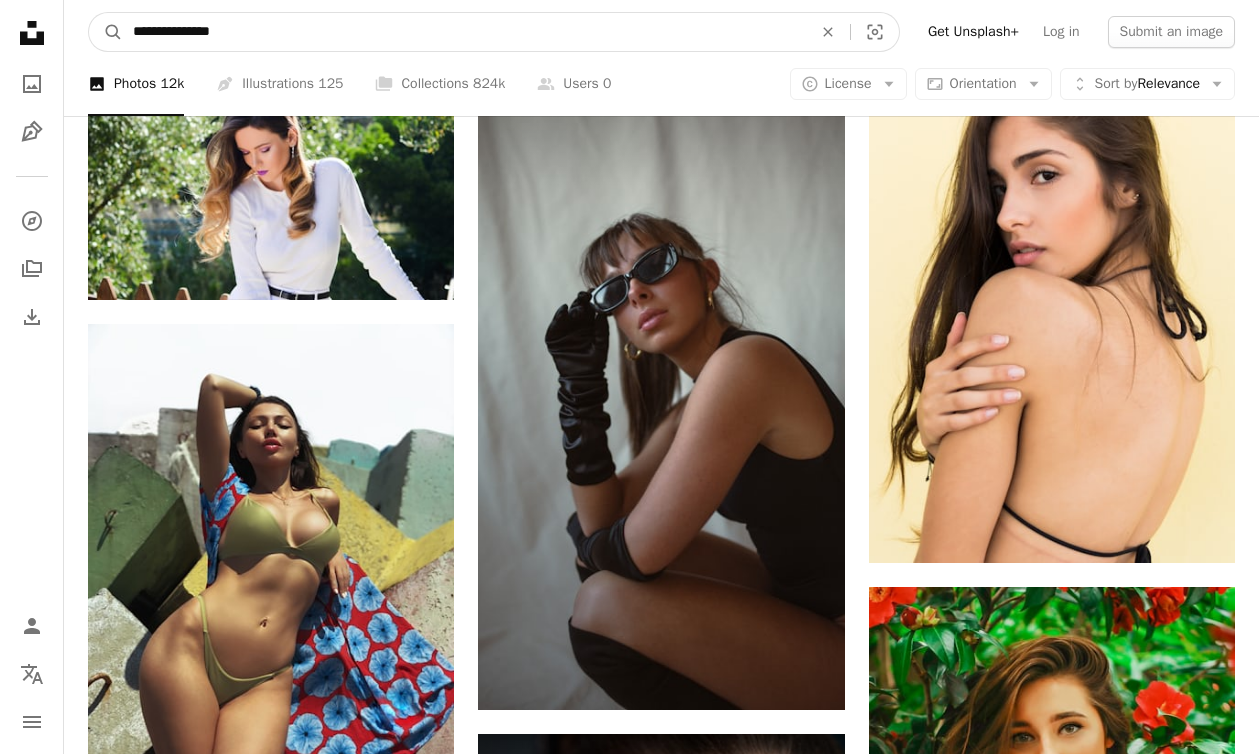 click on "**********" at bounding box center [464, 32] 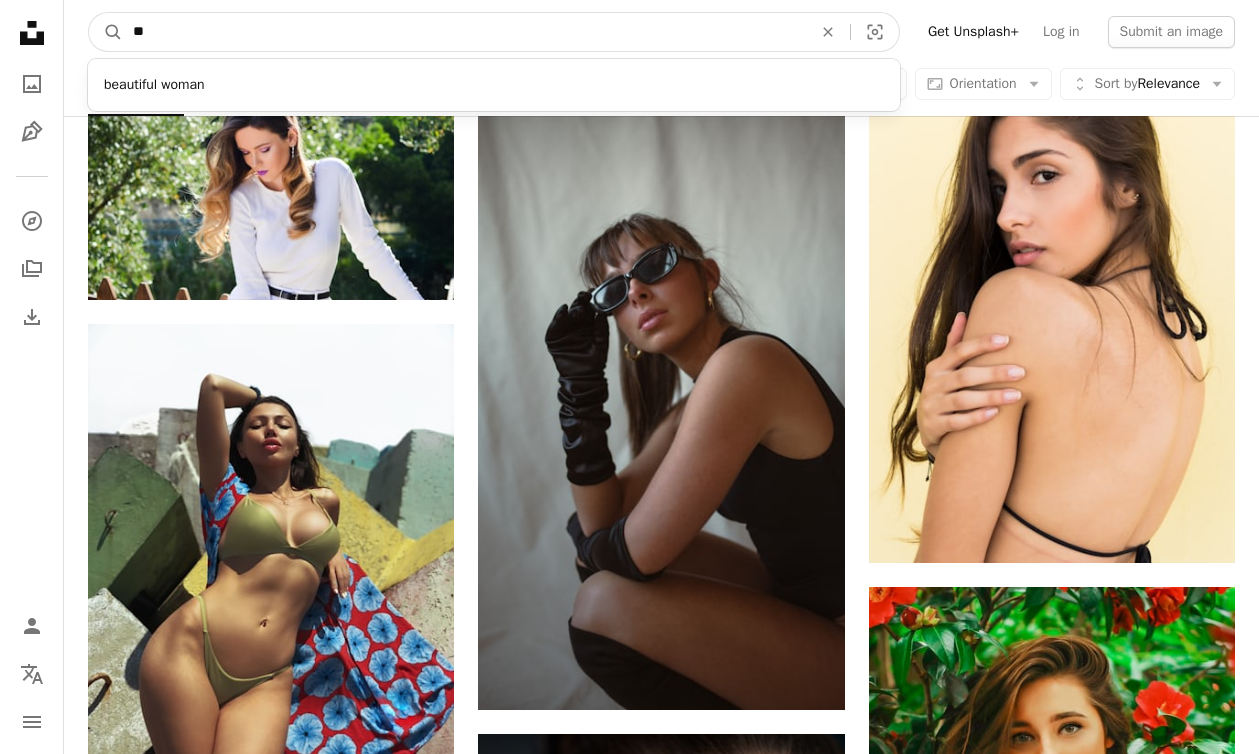 type on "*" 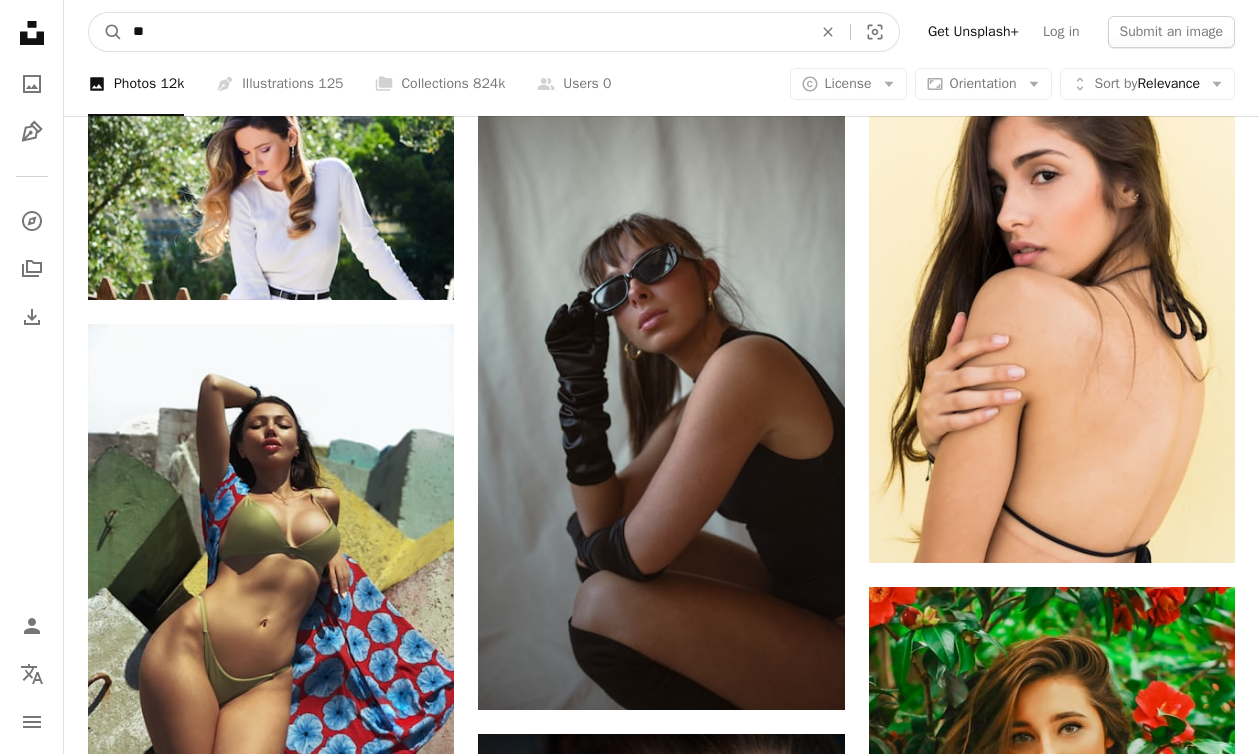type on "*" 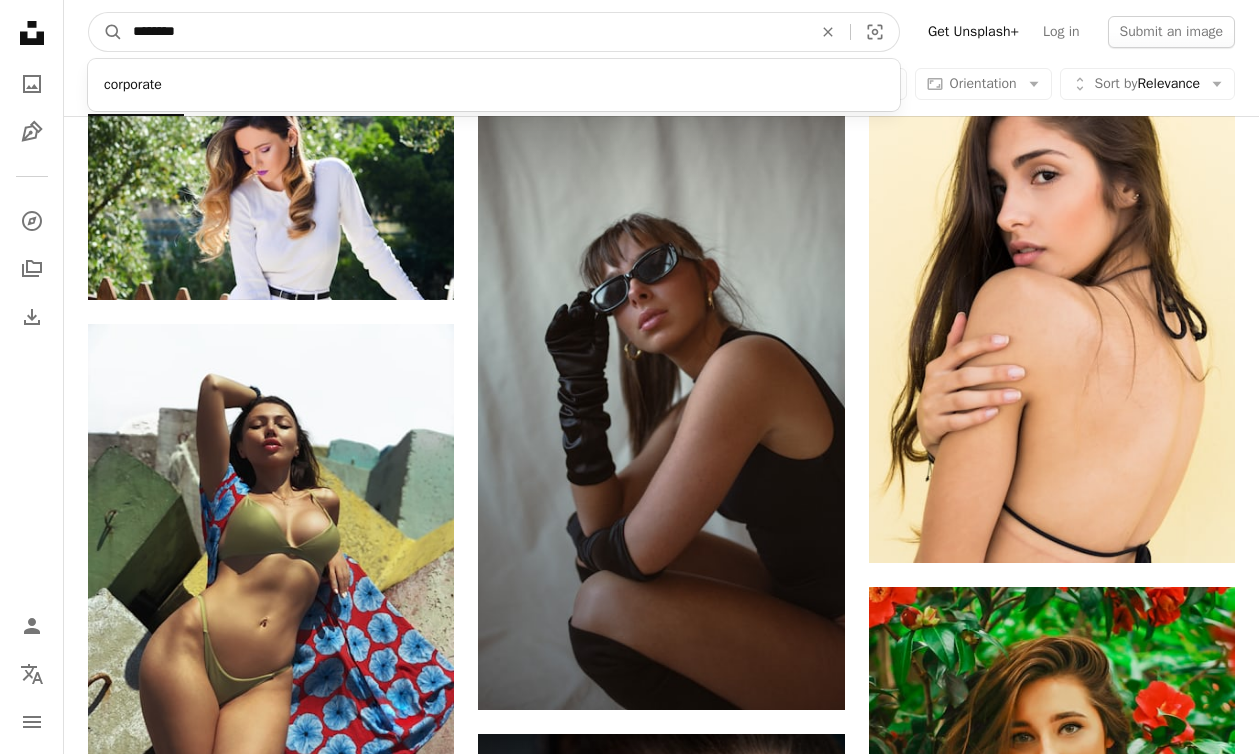 type on "*********" 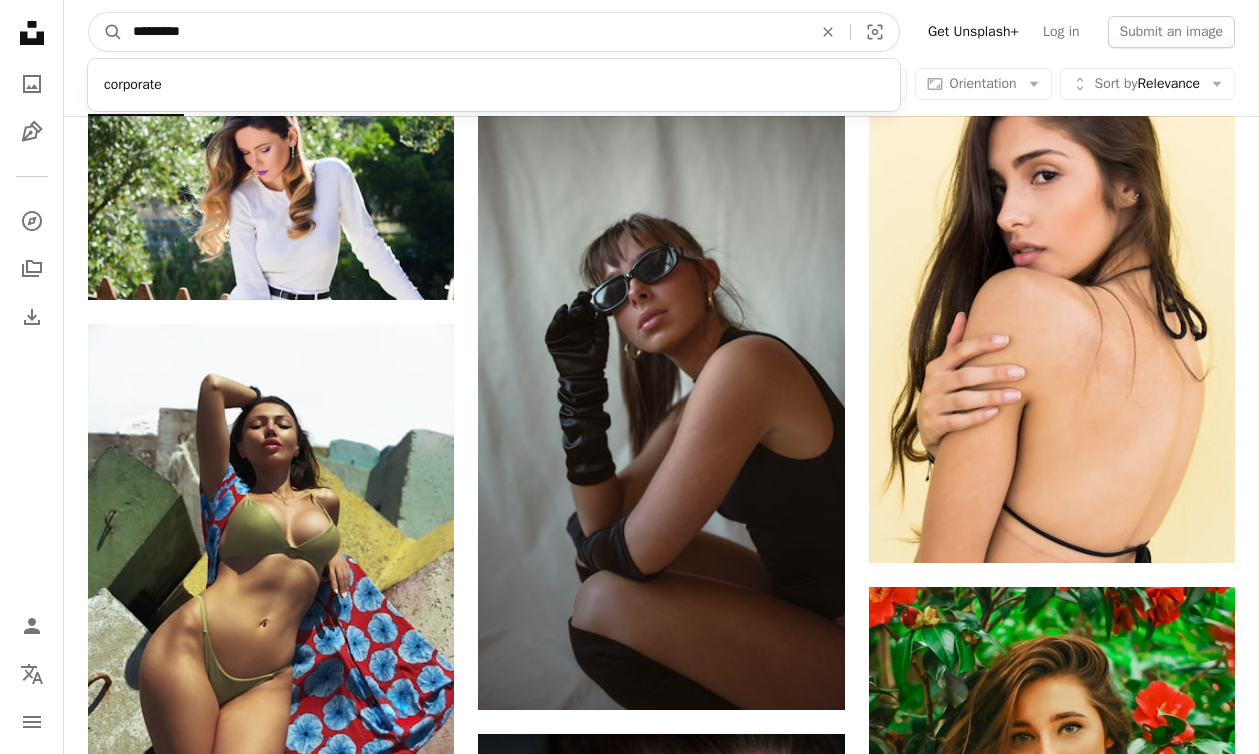 click on "A magnifying glass" at bounding box center [106, 32] 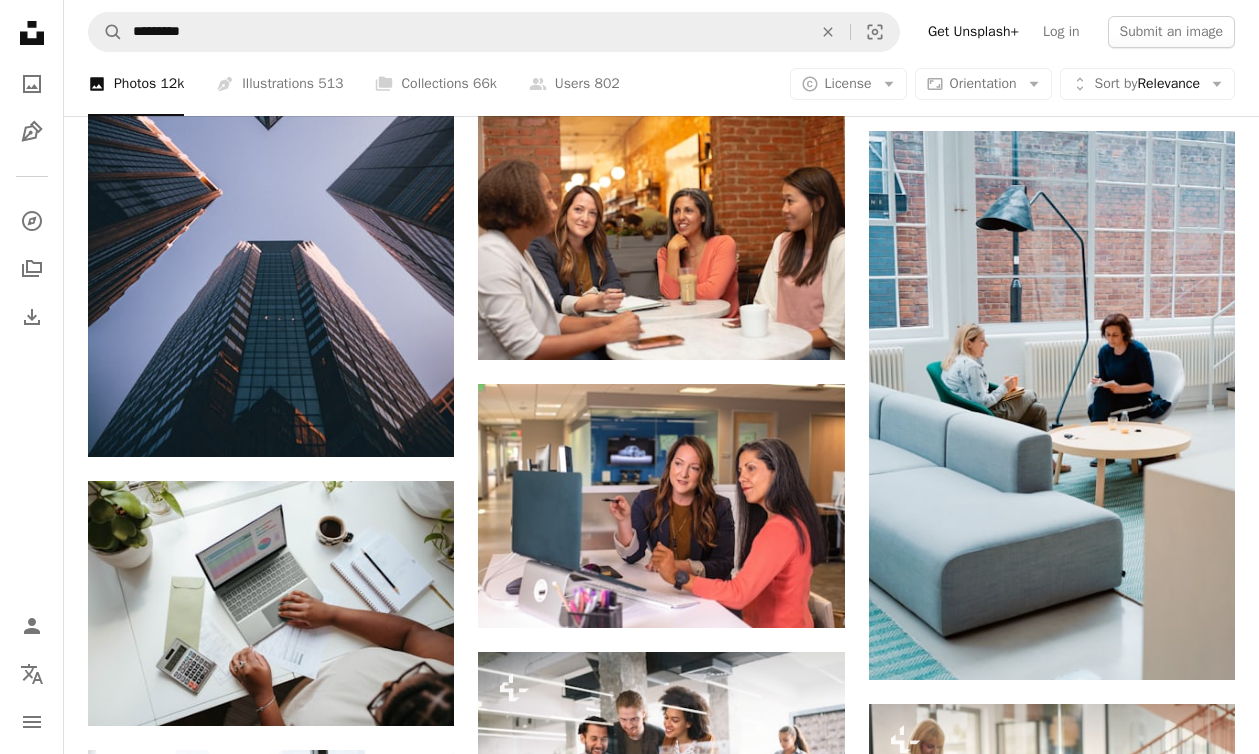 scroll, scrollTop: 1730, scrollLeft: 0, axis: vertical 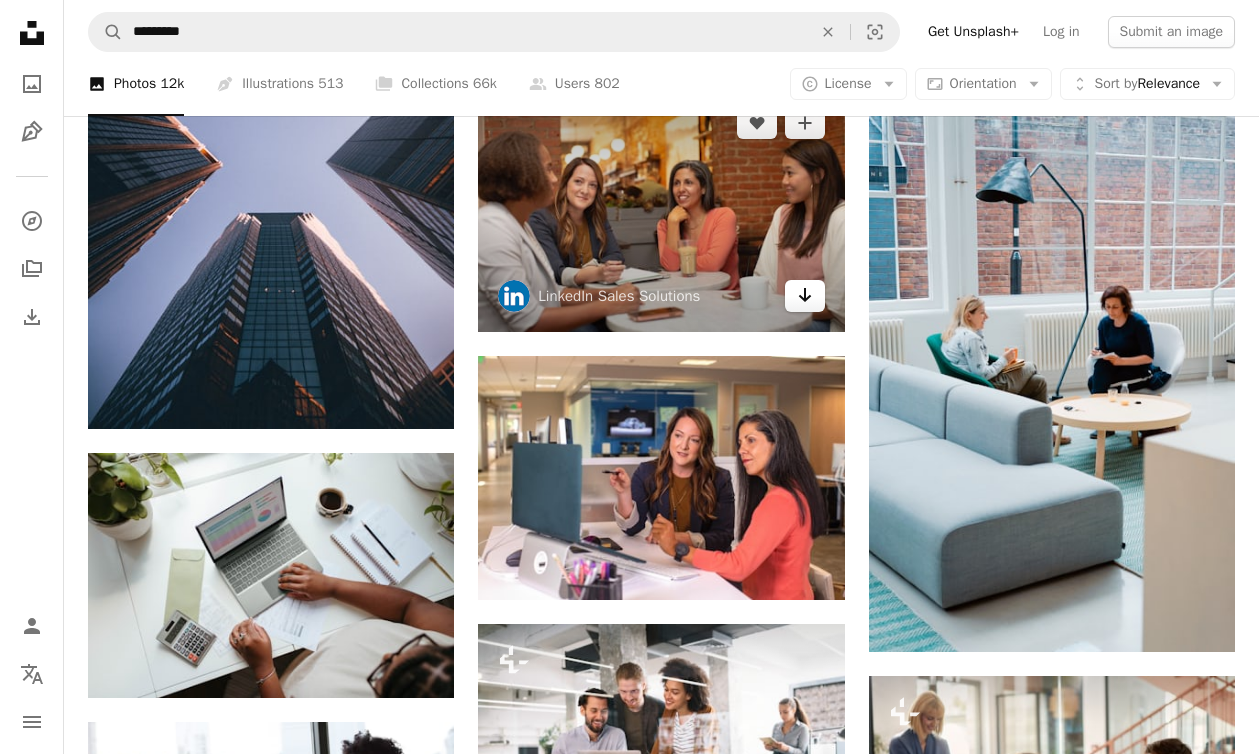 click on "Arrow pointing down" at bounding box center [805, 296] 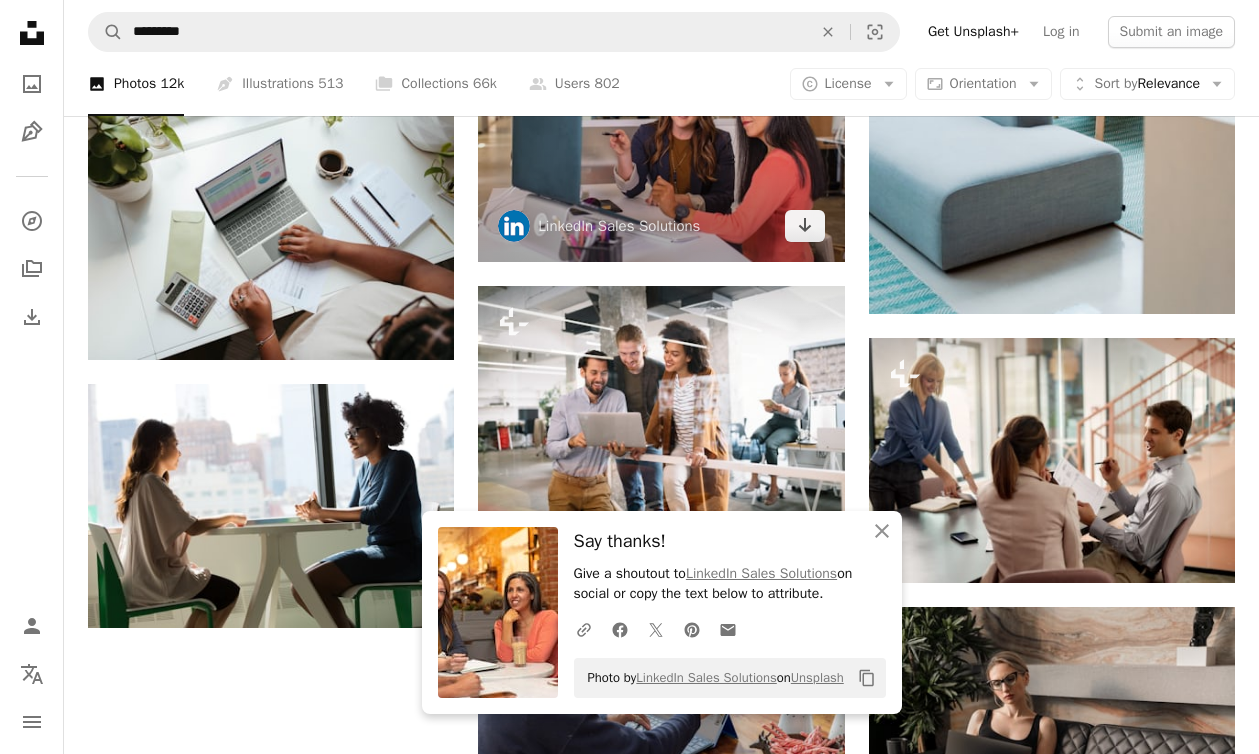 scroll, scrollTop: 2110, scrollLeft: 0, axis: vertical 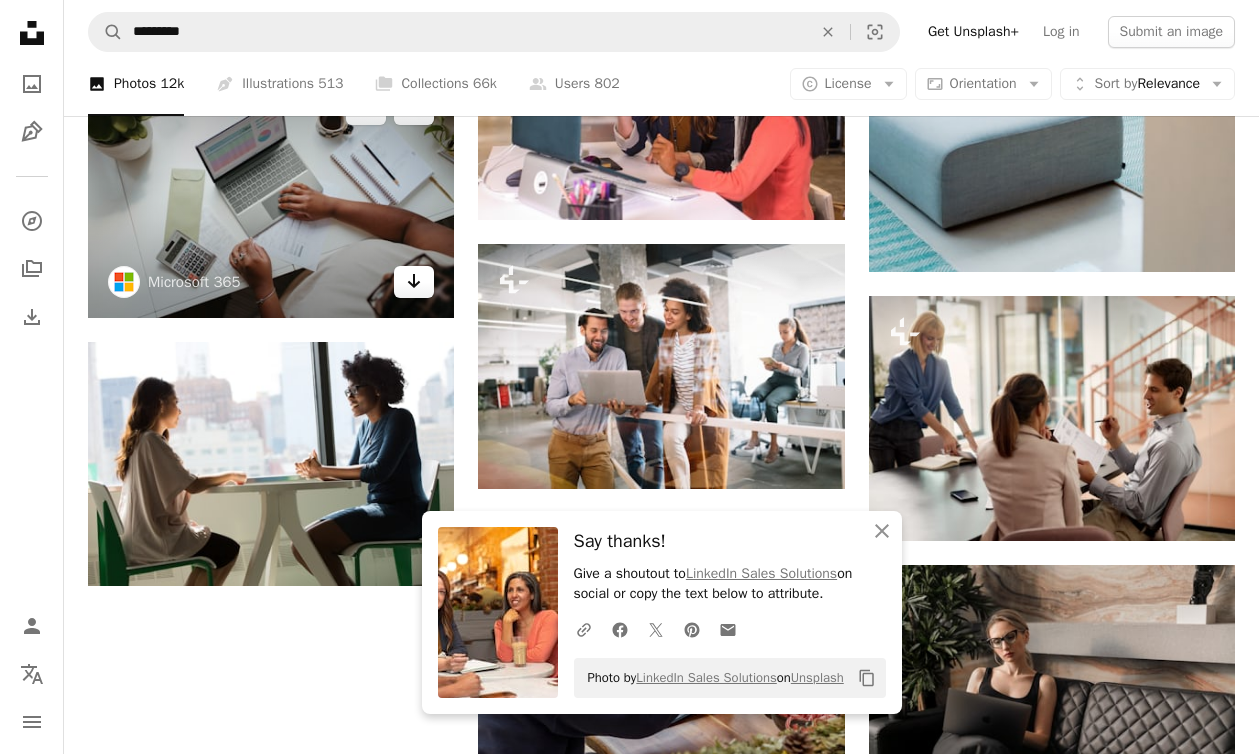 click on "Arrow pointing down" 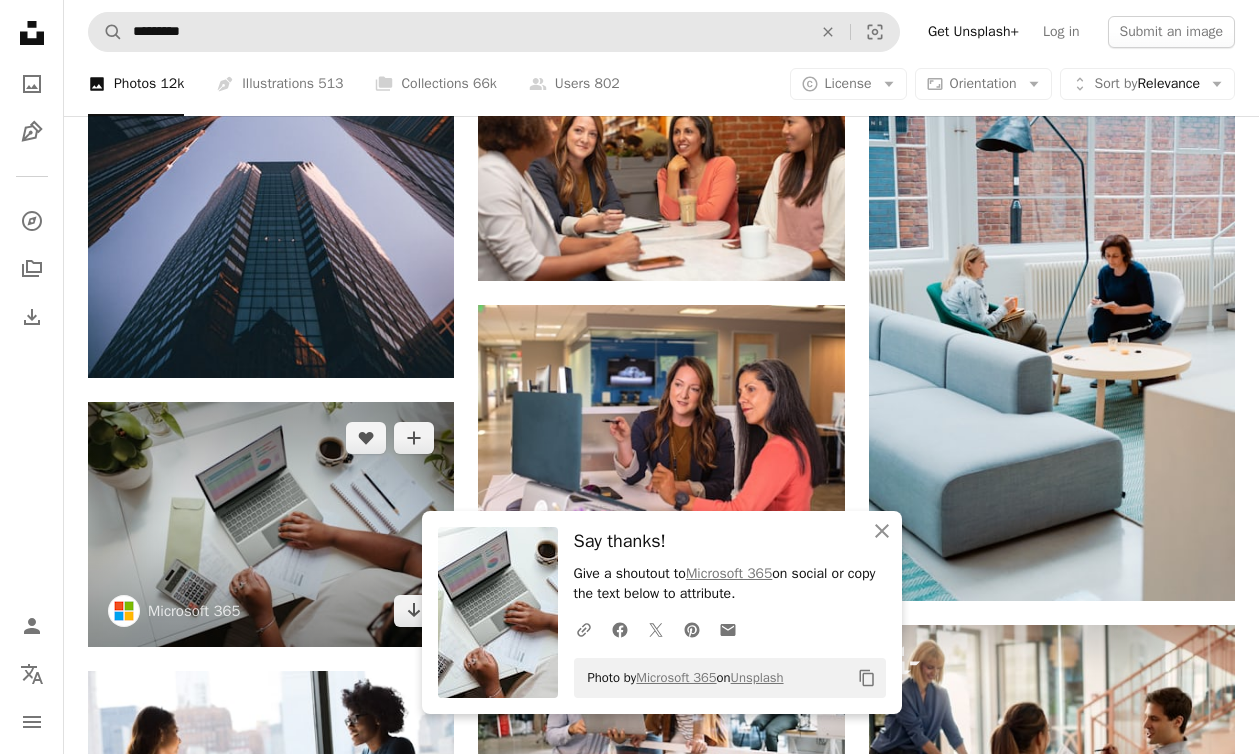 scroll, scrollTop: 1335, scrollLeft: 0, axis: vertical 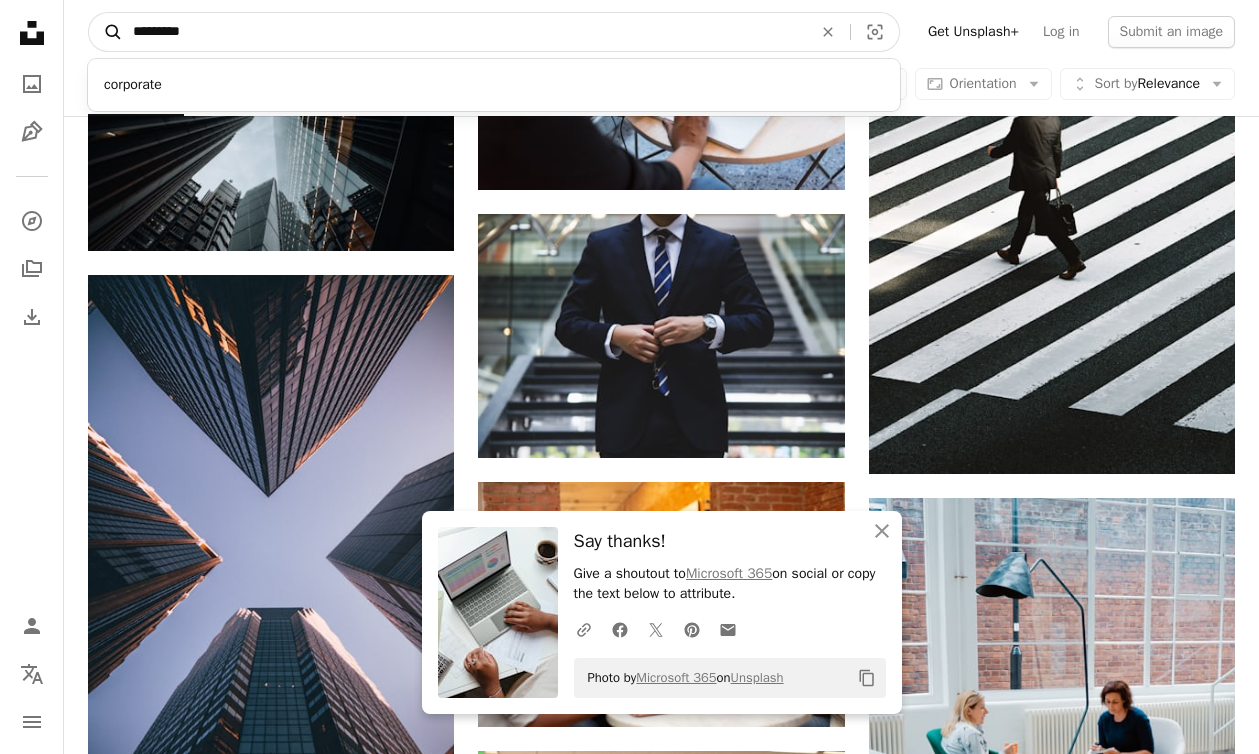drag, startPoint x: 246, startPoint y: 32, endPoint x: 89, endPoint y: 24, distance: 157.20369 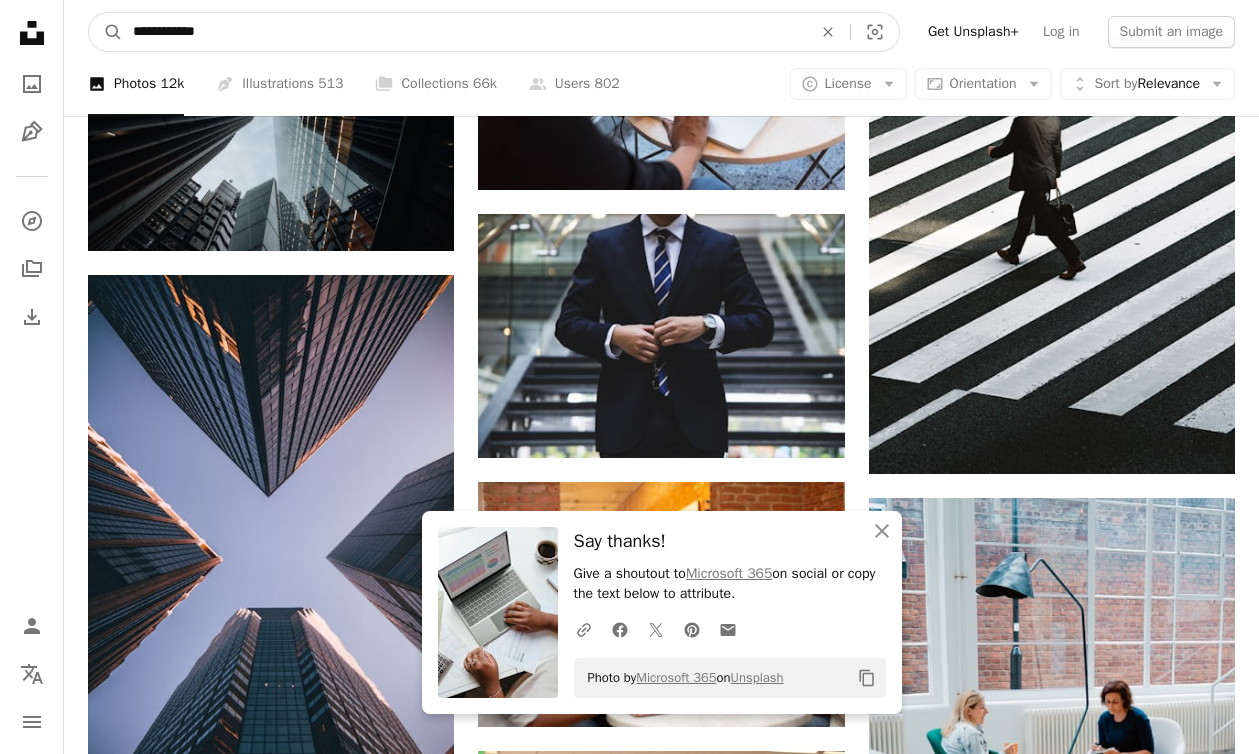 type on "**********" 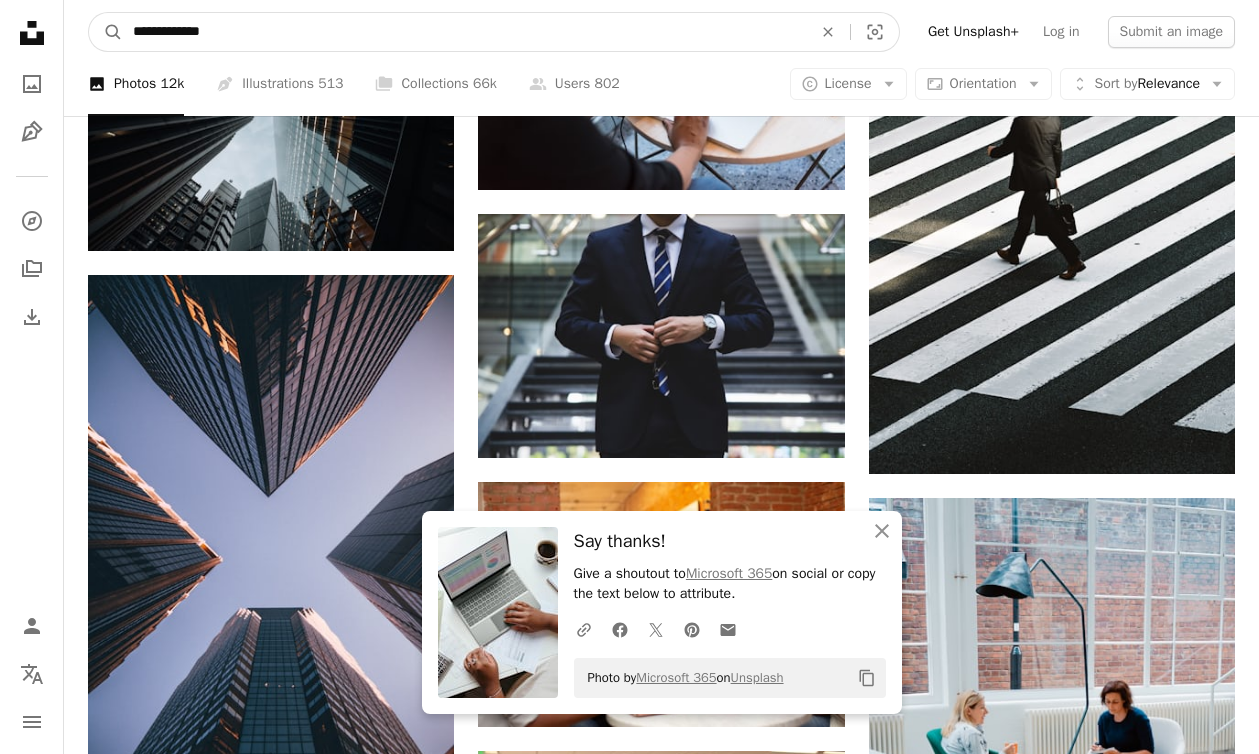 click on "A magnifying glass" at bounding box center [106, 32] 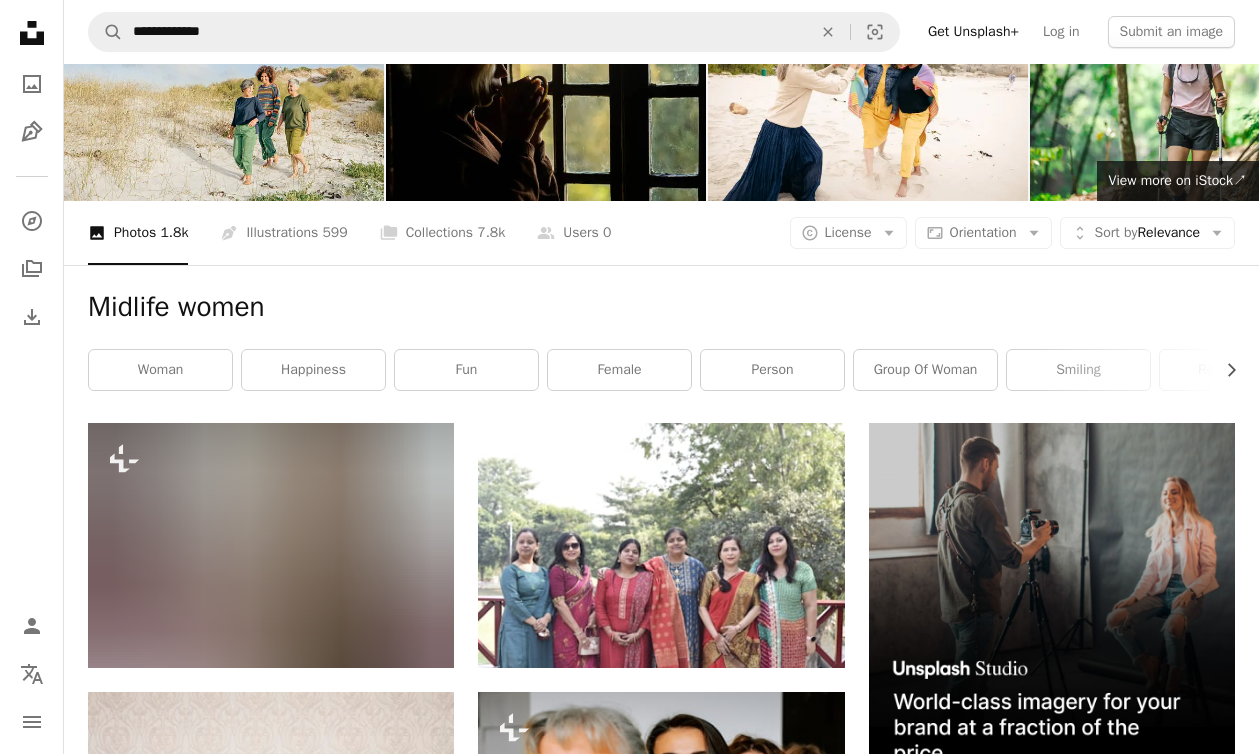scroll, scrollTop: 0, scrollLeft: 0, axis: both 